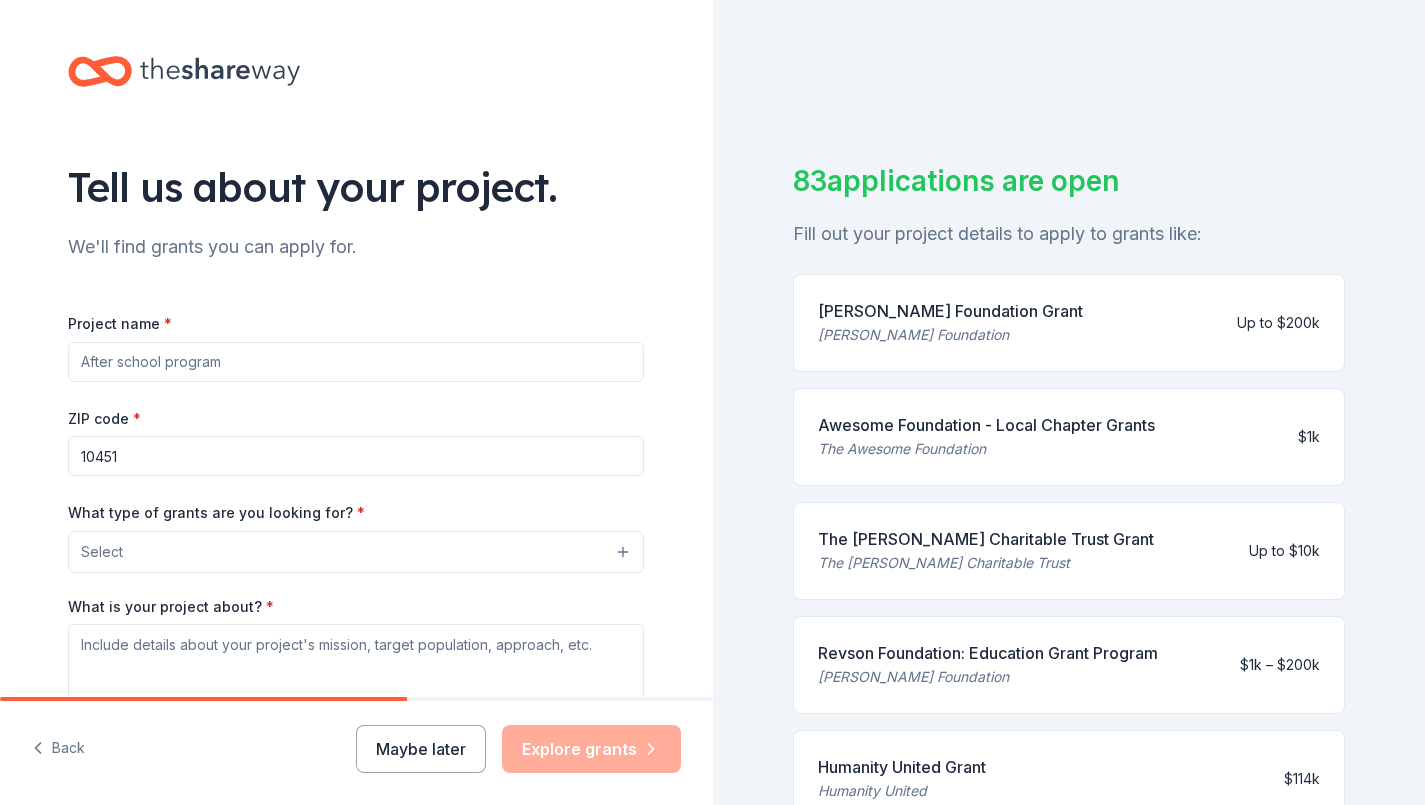 scroll, scrollTop: 0, scrollLeft: 0, axis: both 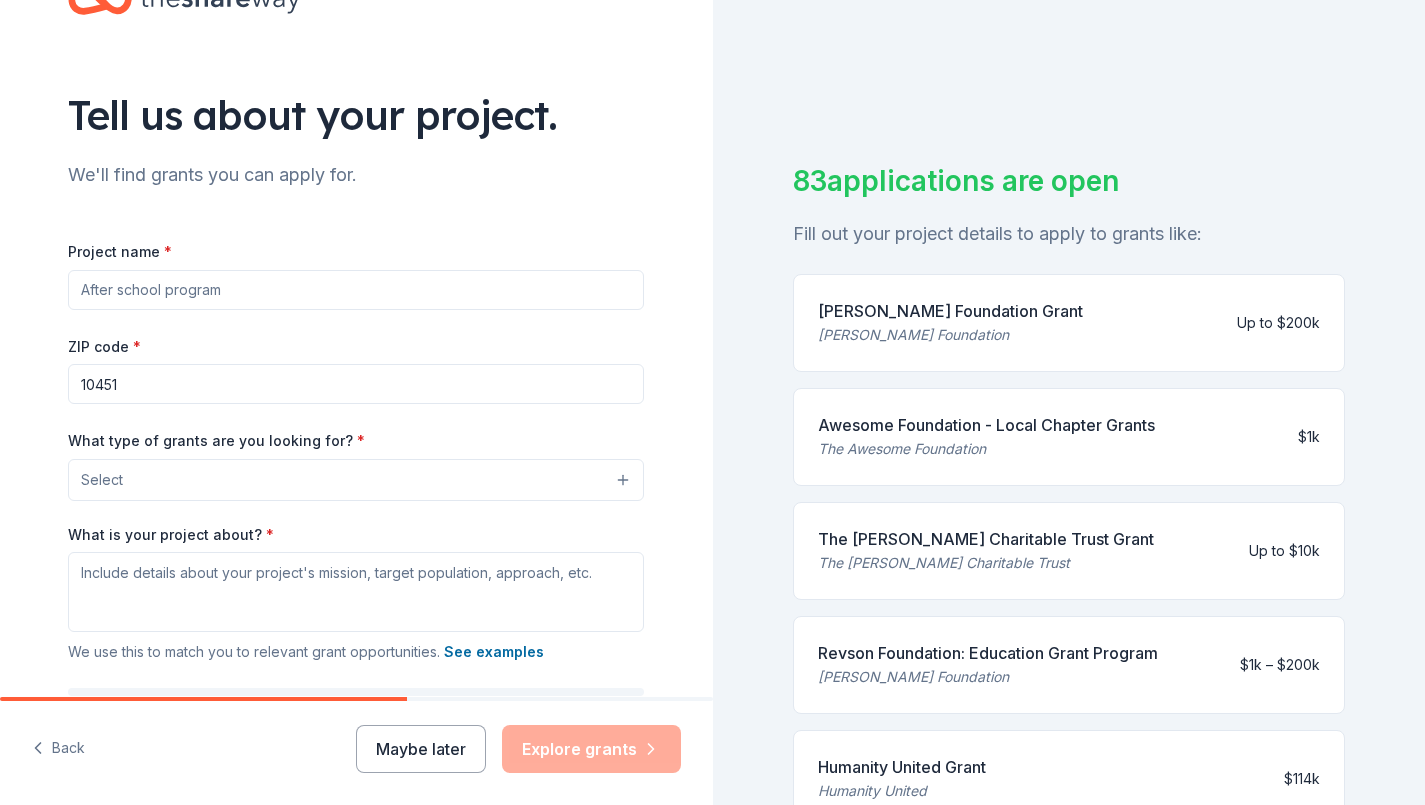 click on "Project name *" at bounding box center (356, 290) 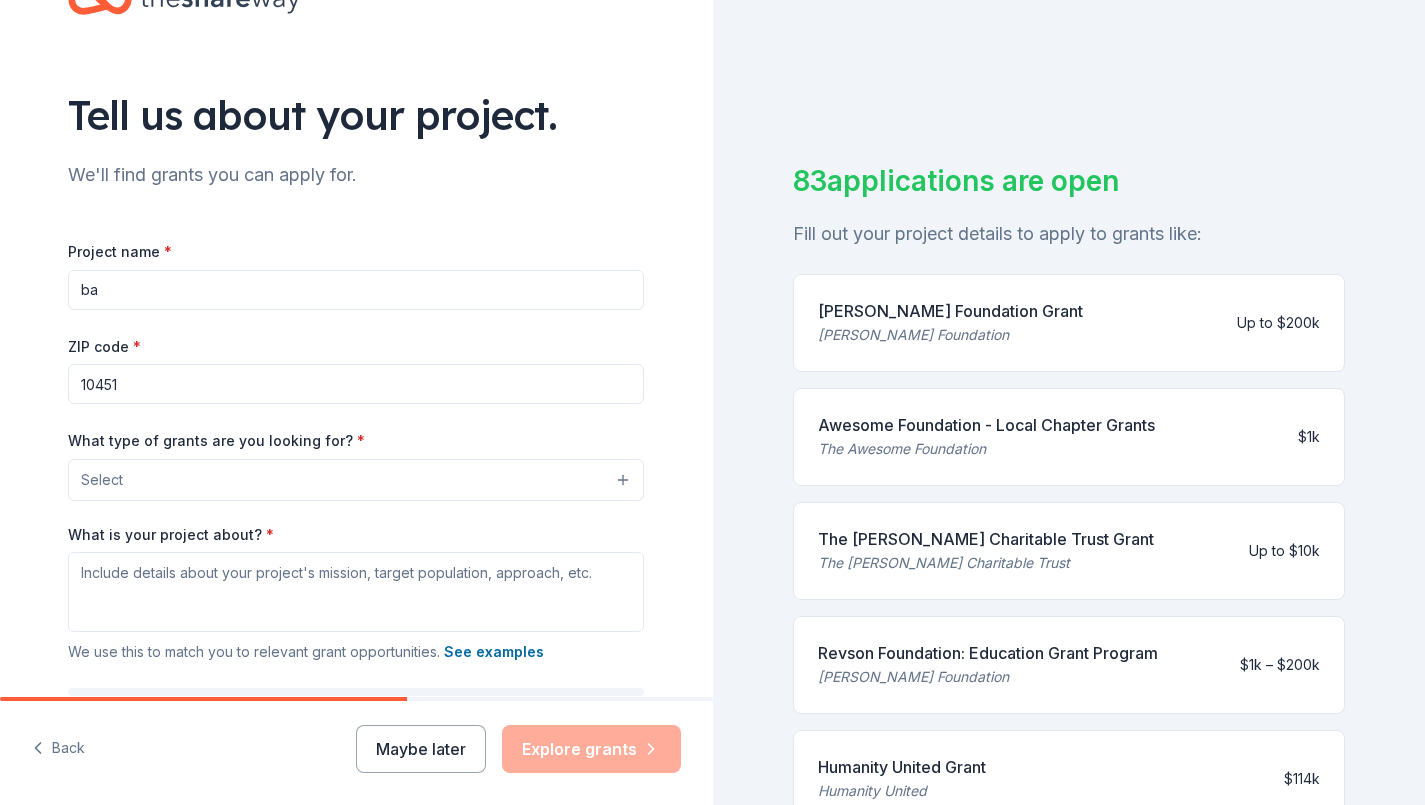 type on "b" 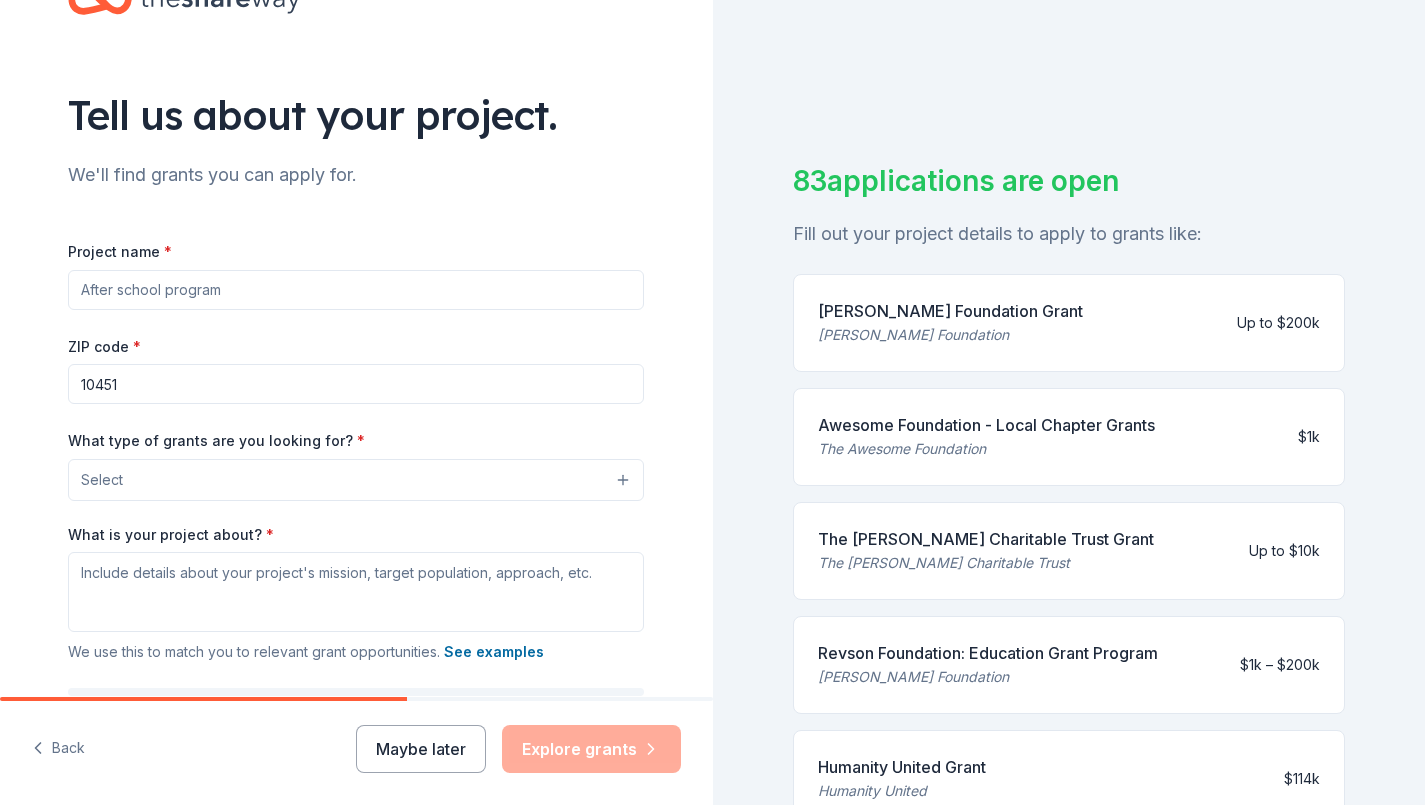 click on "Project name *" at bounding box center (356, 290) 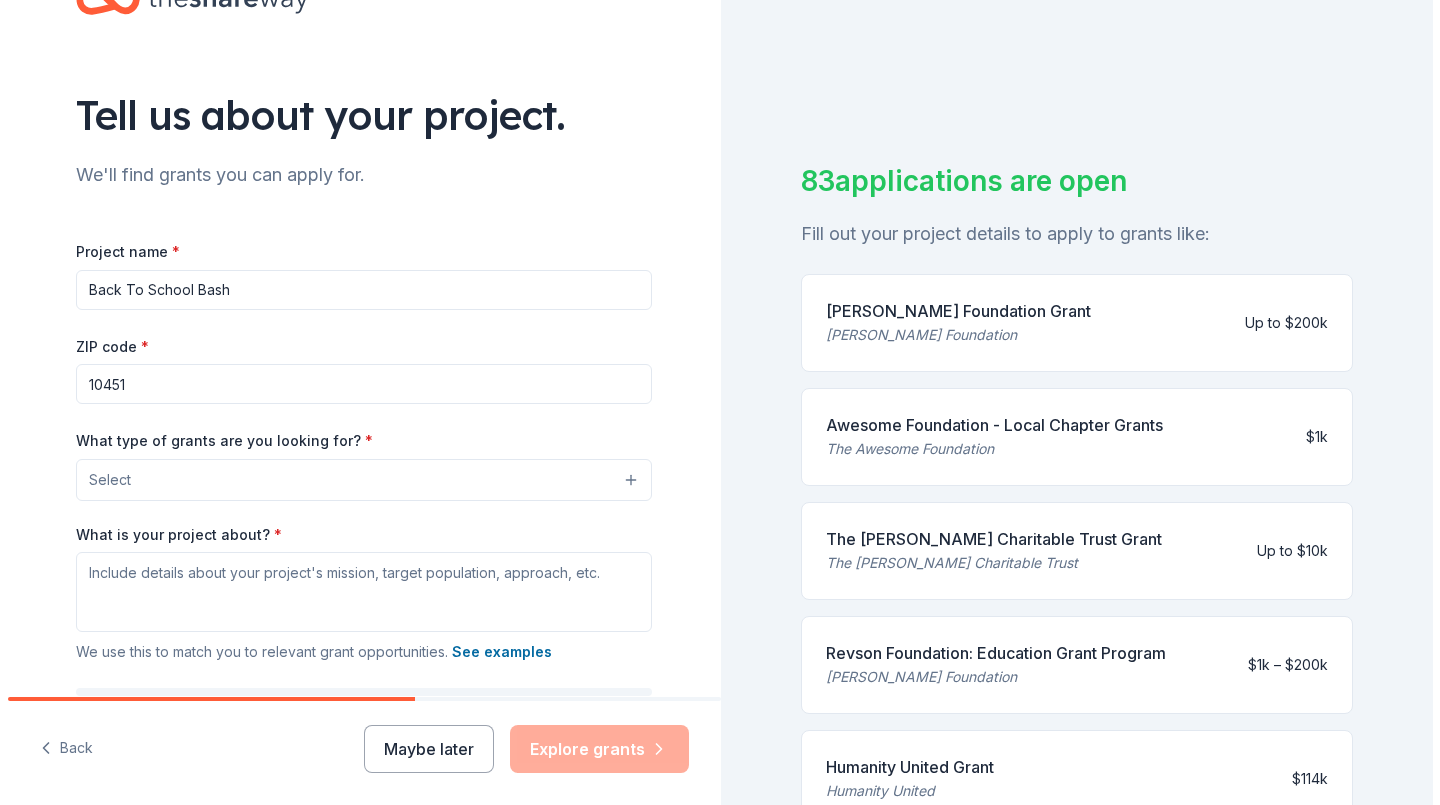 scroll, scrollTop: 259, scrollLeft: 0, axis: vertical 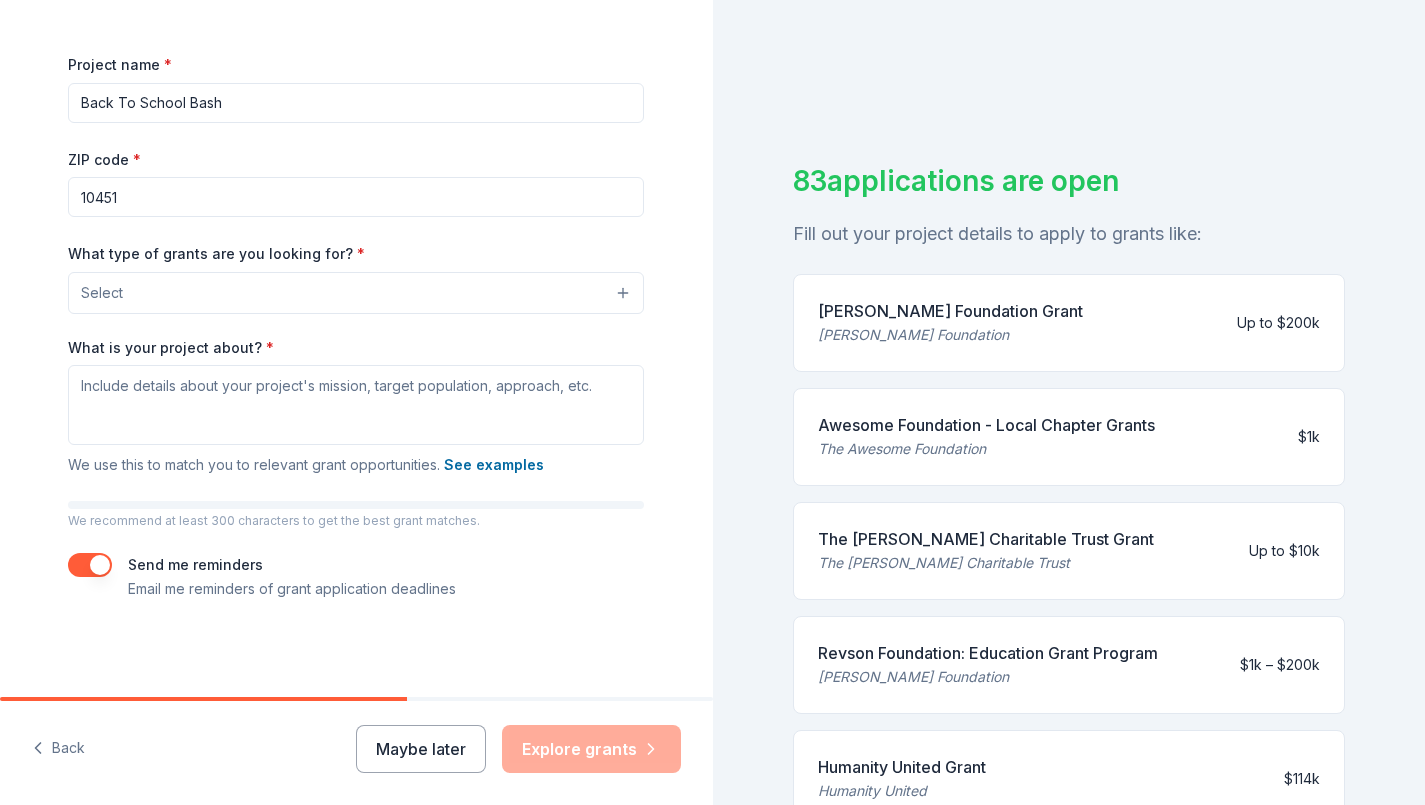 type on "Back To School Bash" 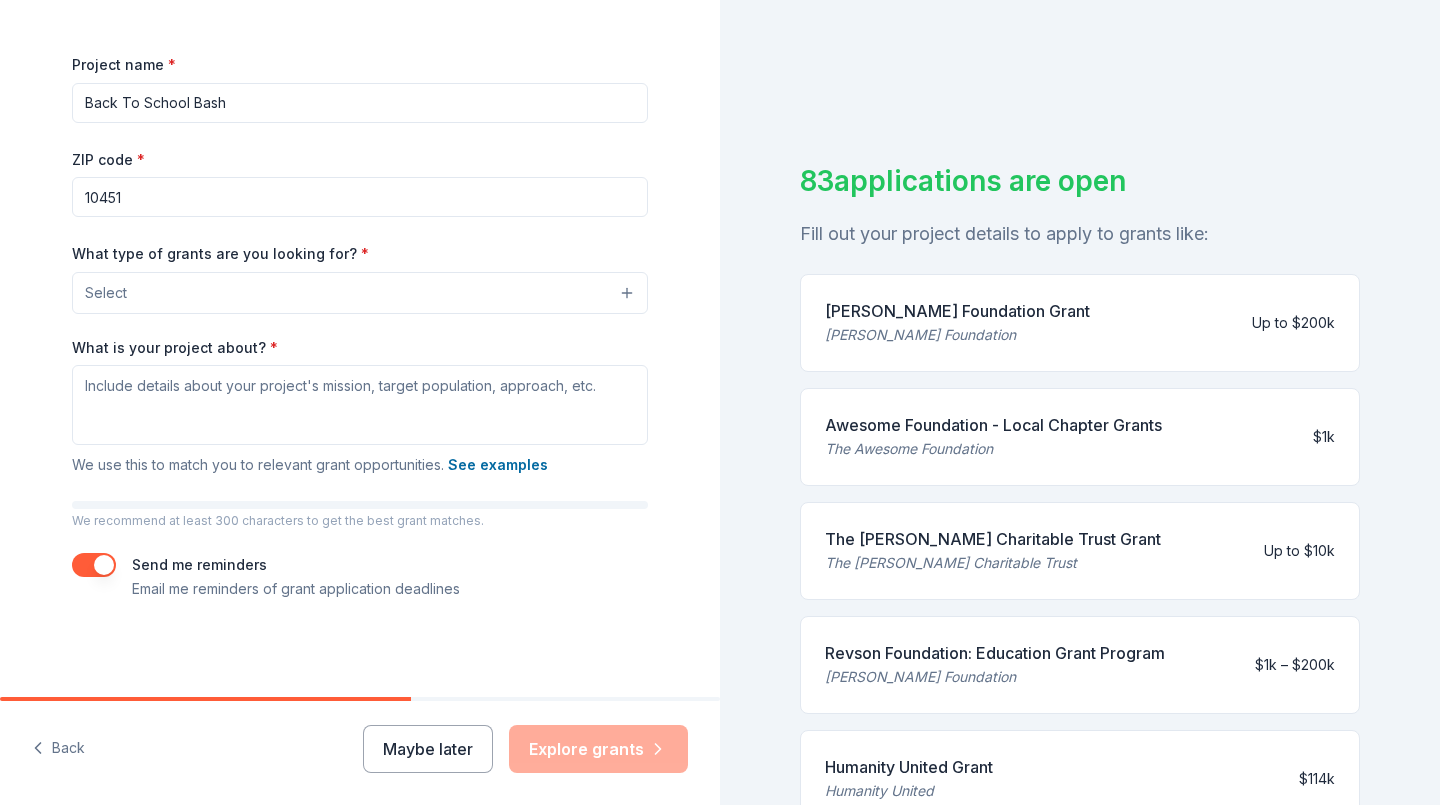 click on "Select" at bounding box center (360, 293) 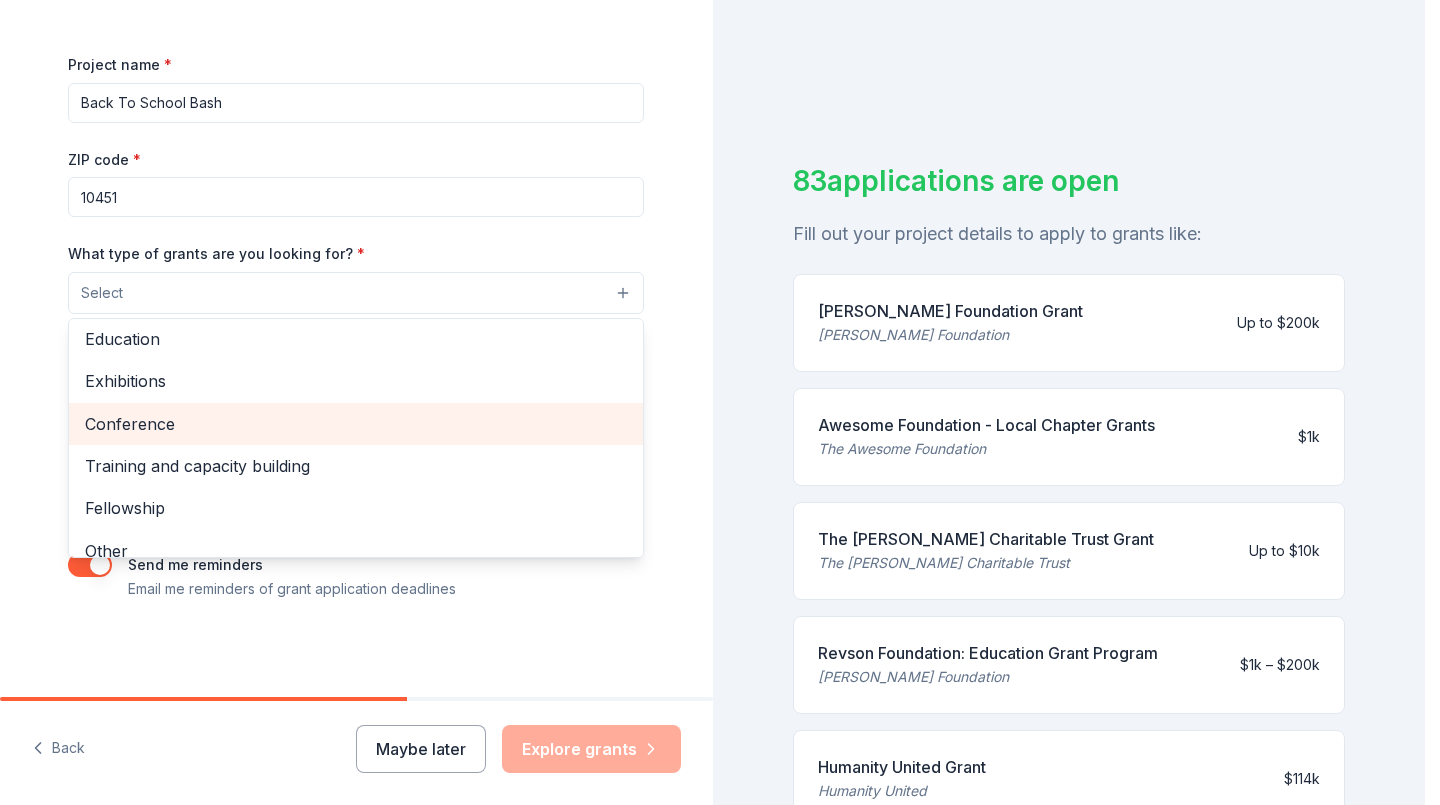 scroll, scrollTop: 236, scrollLeft: 0, axis: vertical 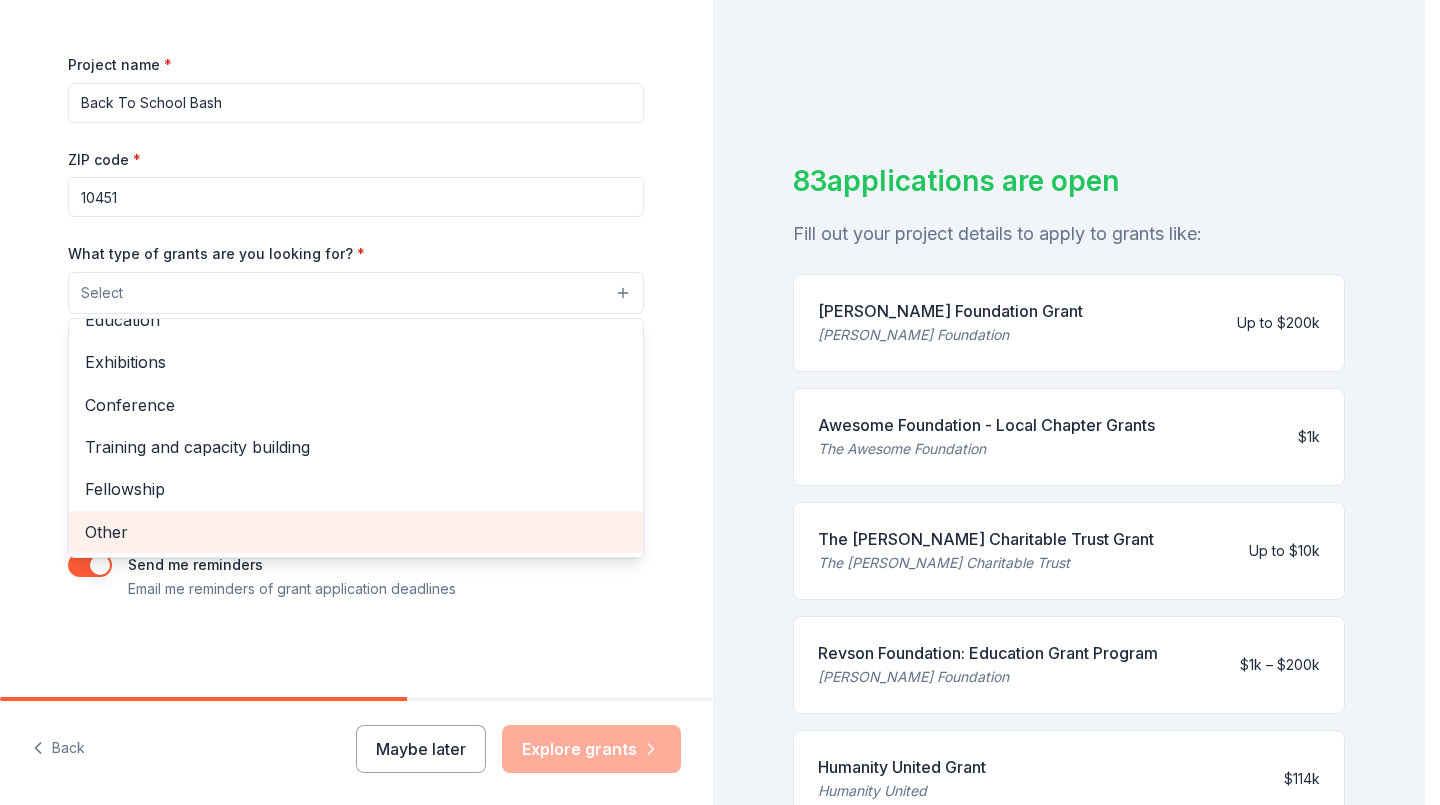 click on "Other" at bounding box center [356, 532] 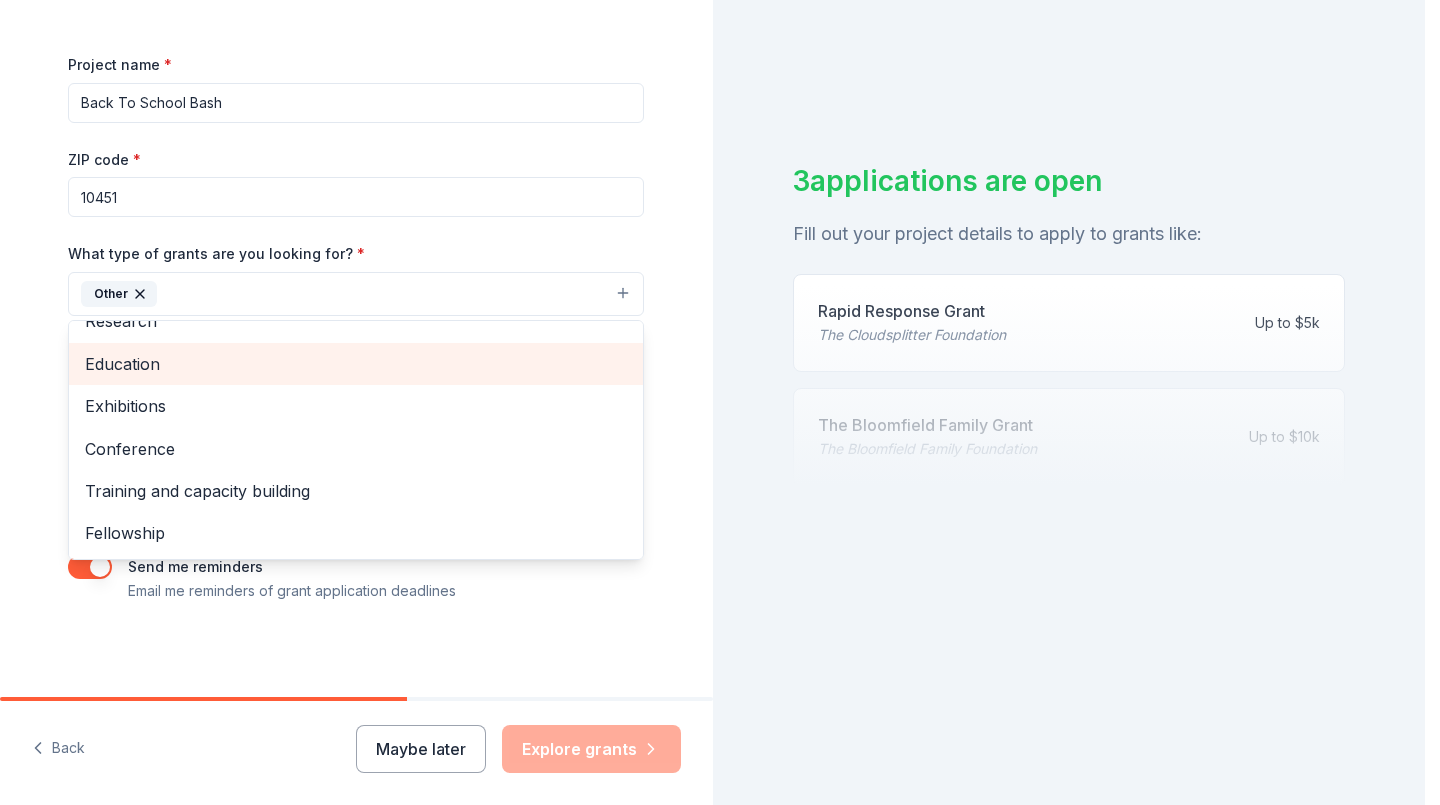click on "Education" at bounding box center [356, 364] 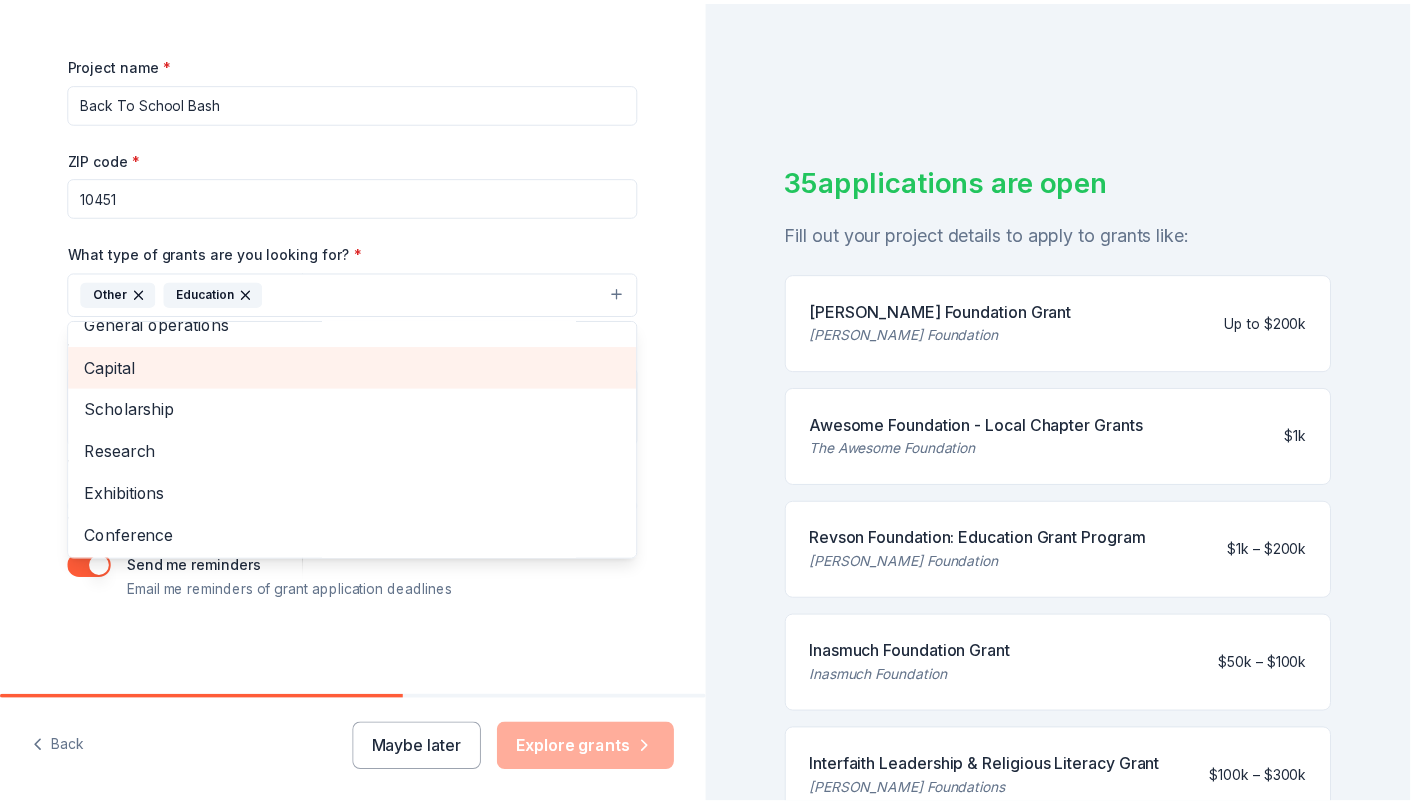 scroll, scrollTop: 0, scrollLeft: 0, axis: both 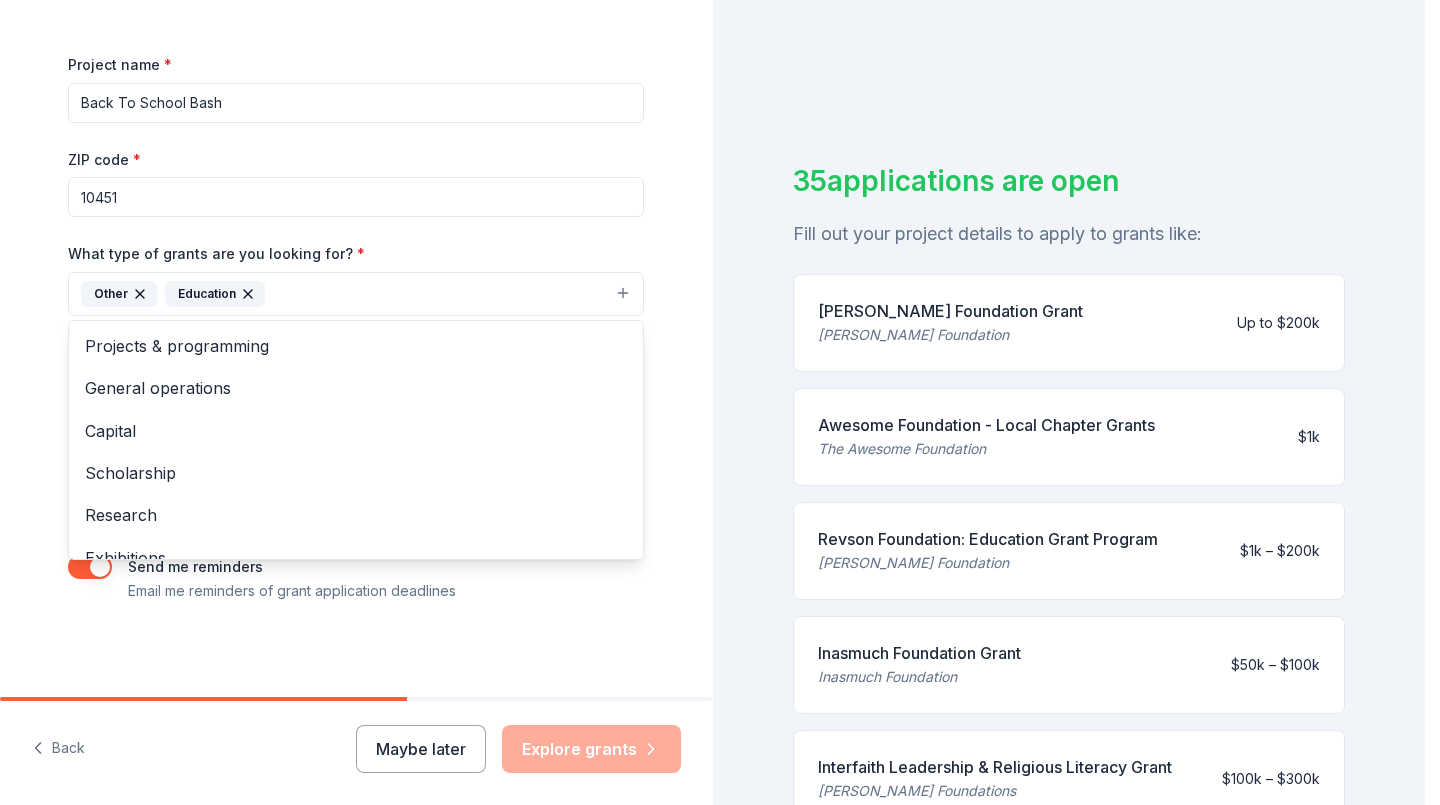 click on "Project name * Back To School Bash ZIP code * 10451 What type of grants are you looking for? * Other Education Projects & programming General operations Capital Scholarship Research Exhibitions Conference Training and capacity building Fellowship What is your project about? * We use this to match you to relevant grant opportunities.   See examples We recommend at least 300 characters to get the best grant matches. Send me reminders Email me reminders of grant application deadlines" at bounding box center (356, 327) 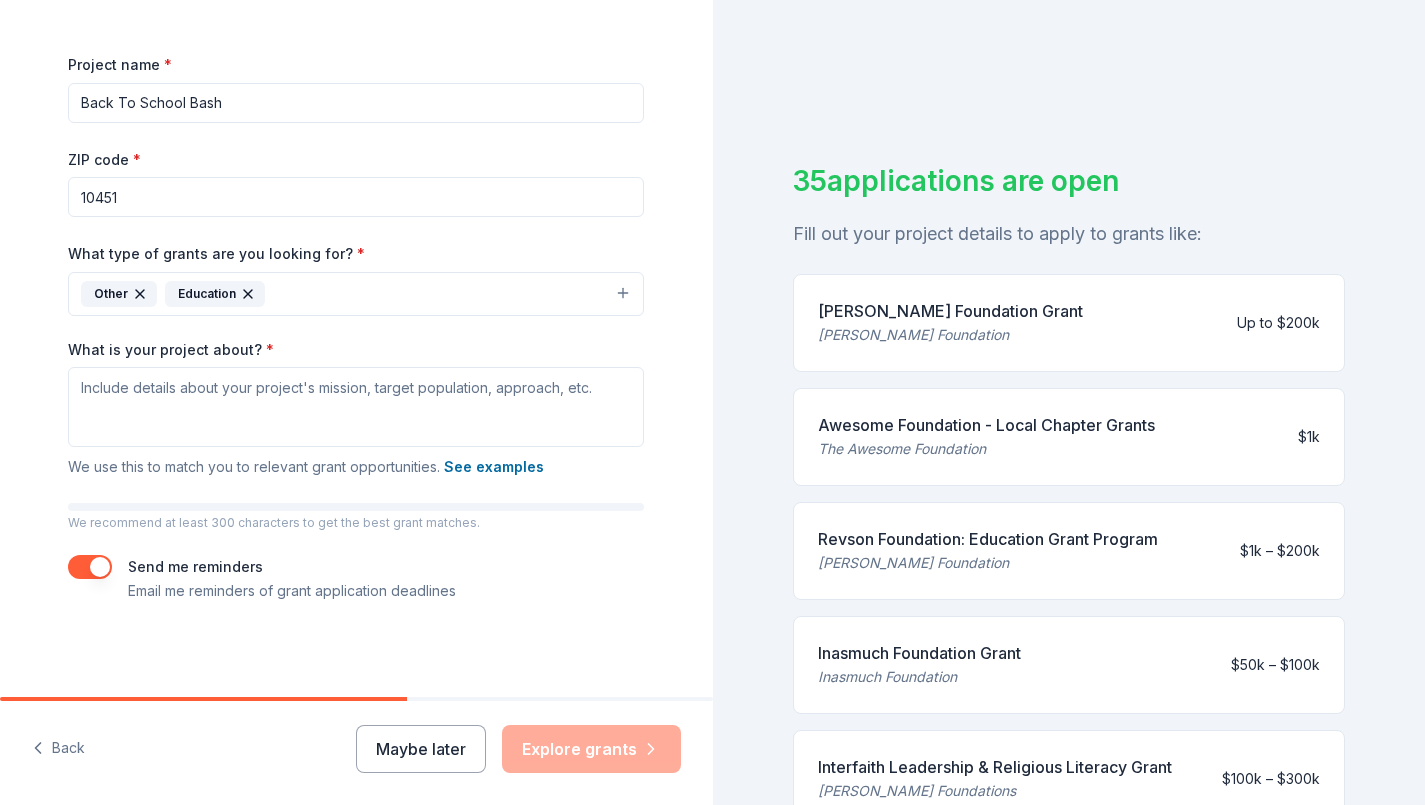 scroll, scrollTop: 261, scrollLeft: 0, axis: vertical 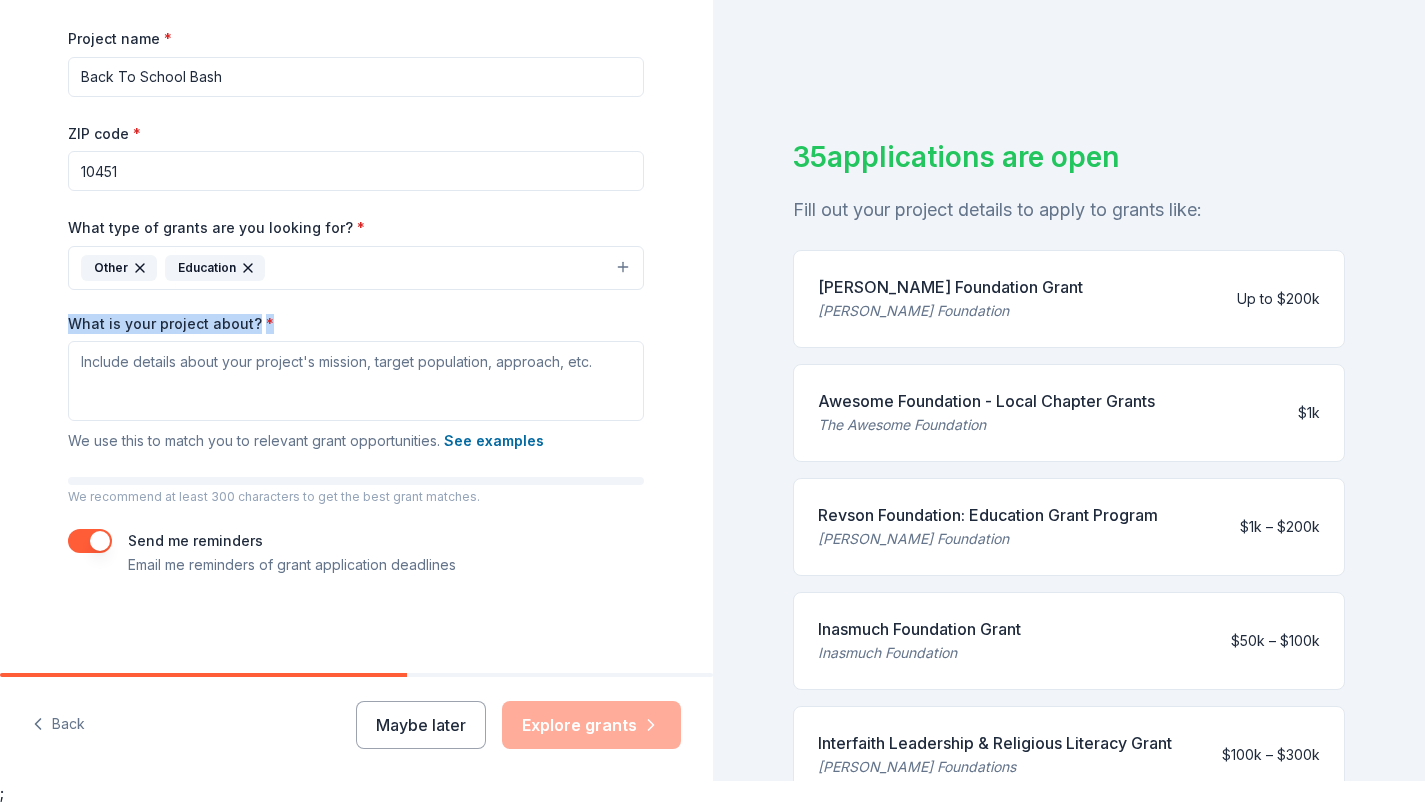 drag, startPoint x: 264, startPoint y: 314, endPoint x: 66, endPoint y: 342, distance: 199.97 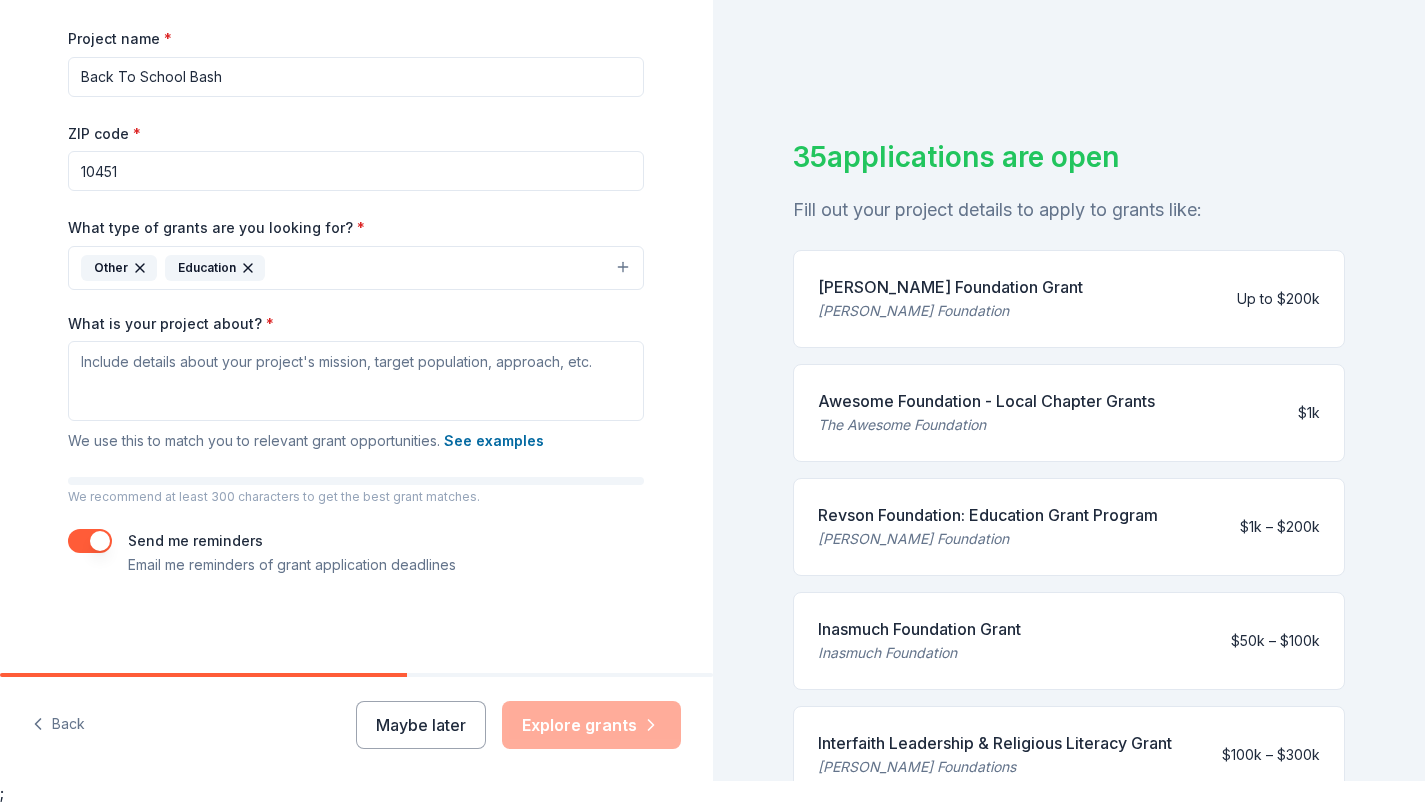 drag, startPoint x: 59, startPoint y: 324, endPoint x: 243, endPoint y: 337, distance: 184.45866 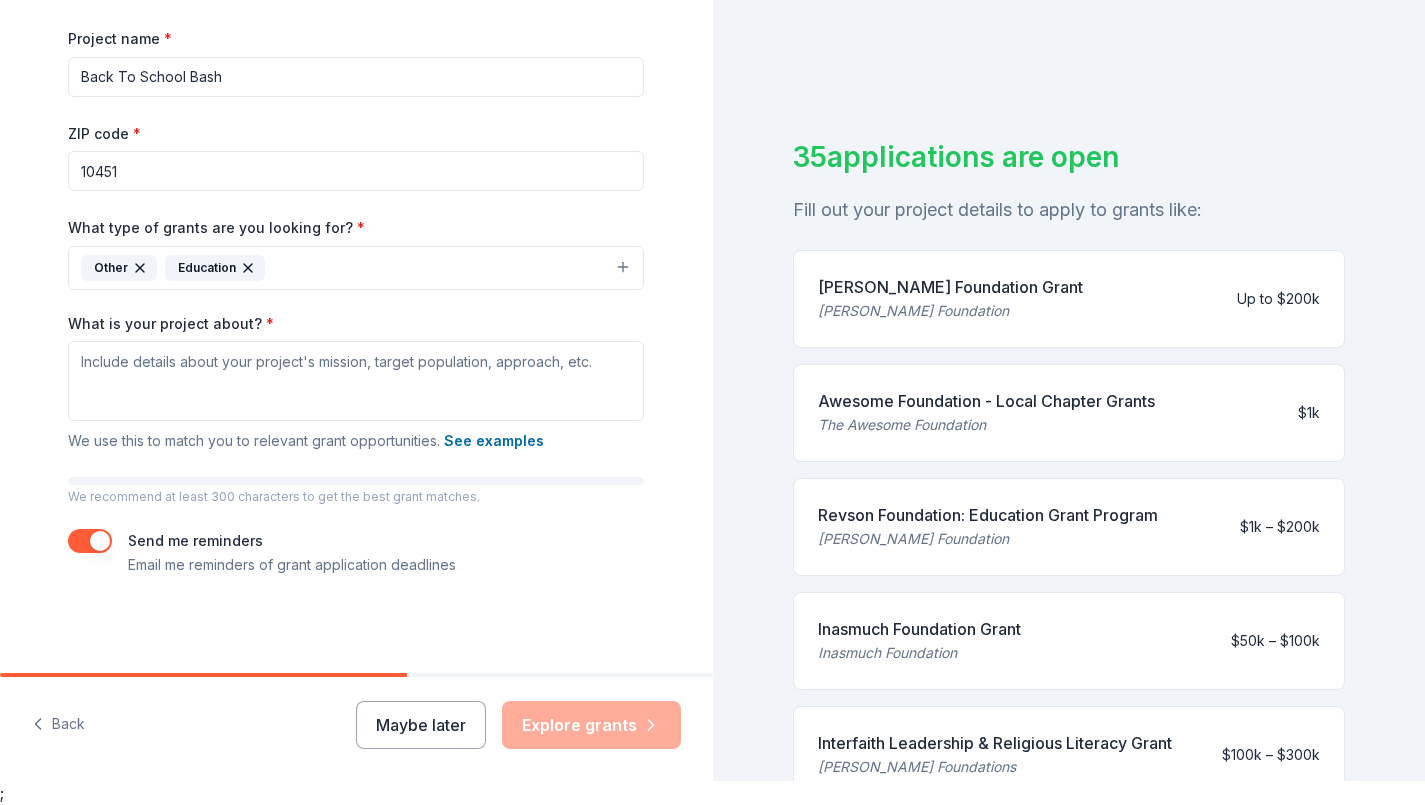 click on "What is your project about? * We use this to match you to relevant grant opportunities.   See examples" at bounding box center [356, 384] 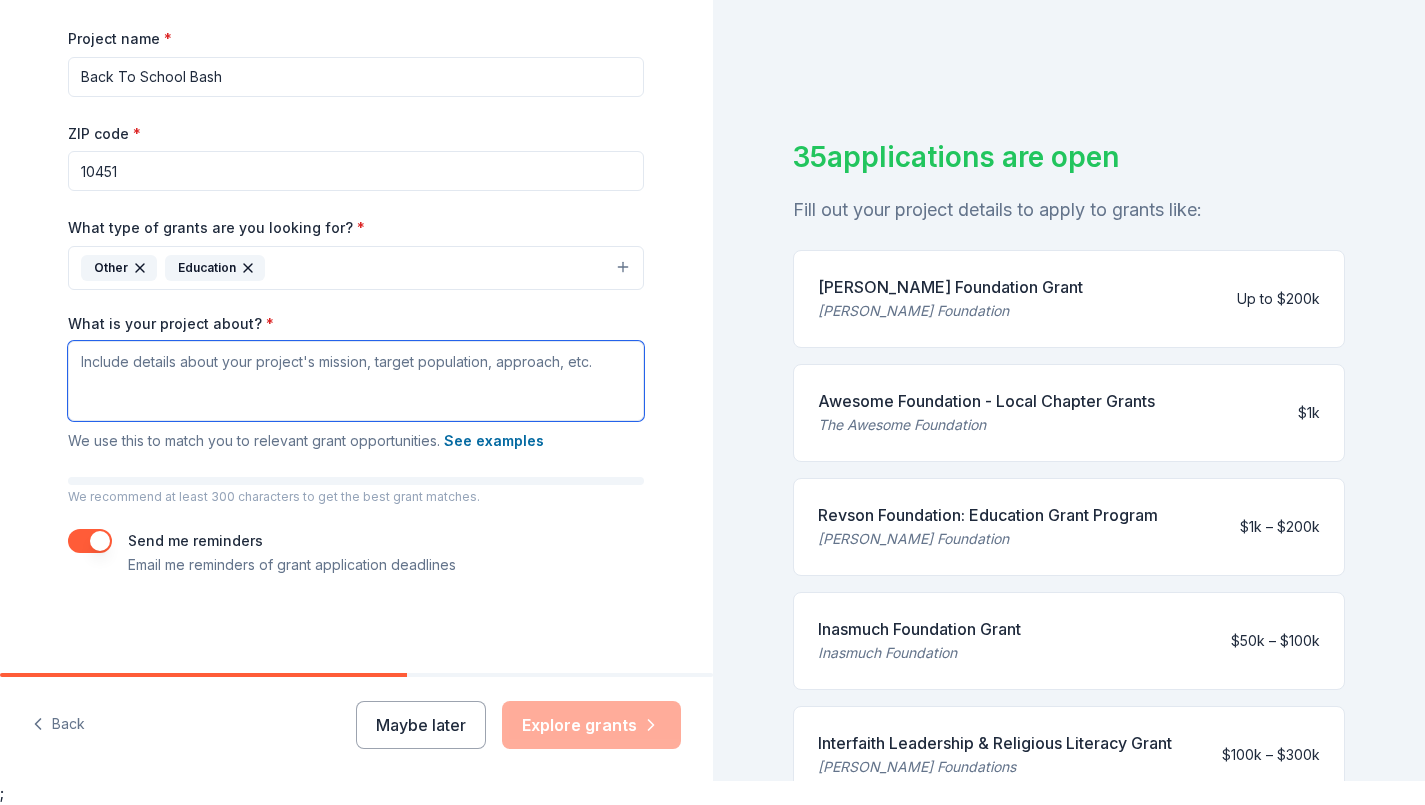 click on "What is your project about? *" at bounding box center [356, 381] 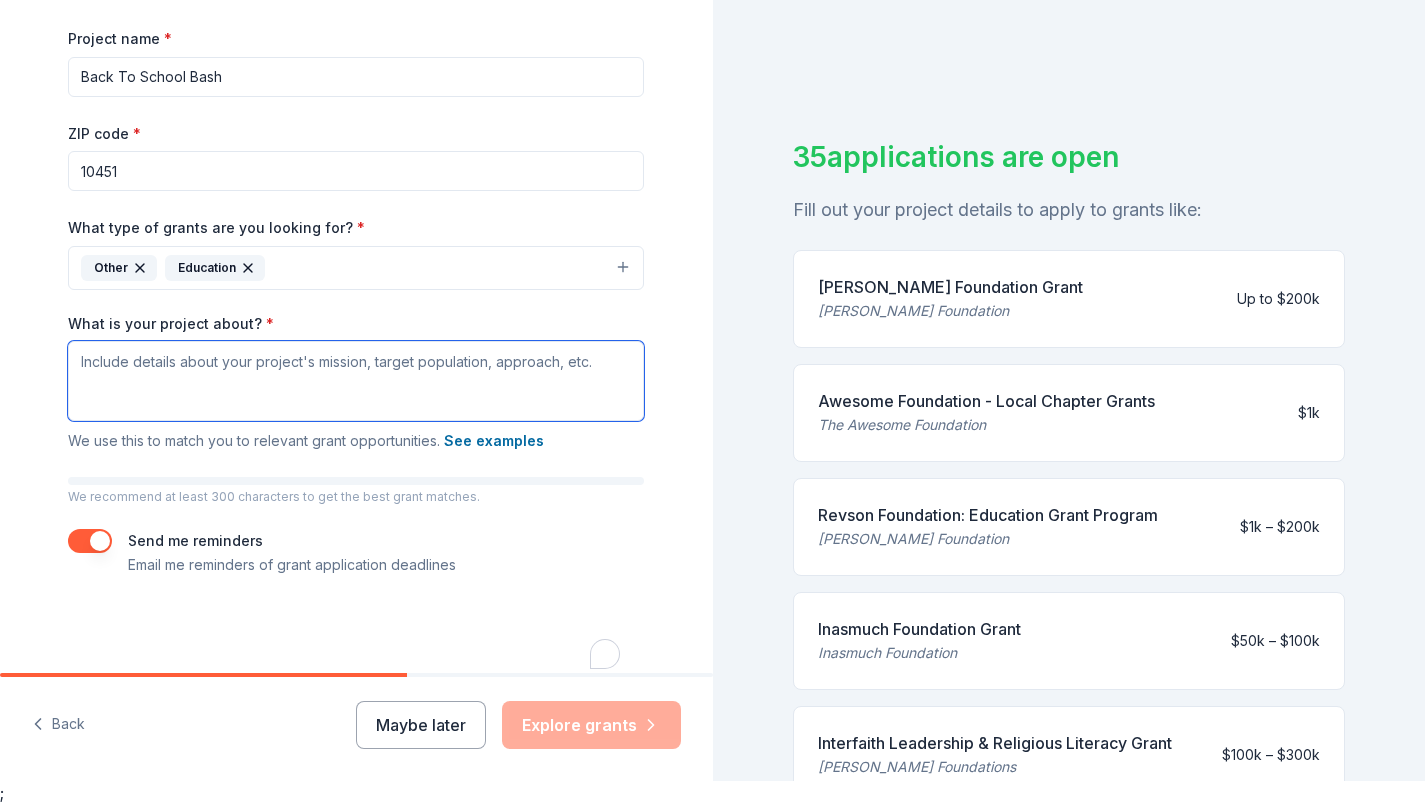 scroll, scrollTop: 261, scrollLeft: 0, axis: vertical 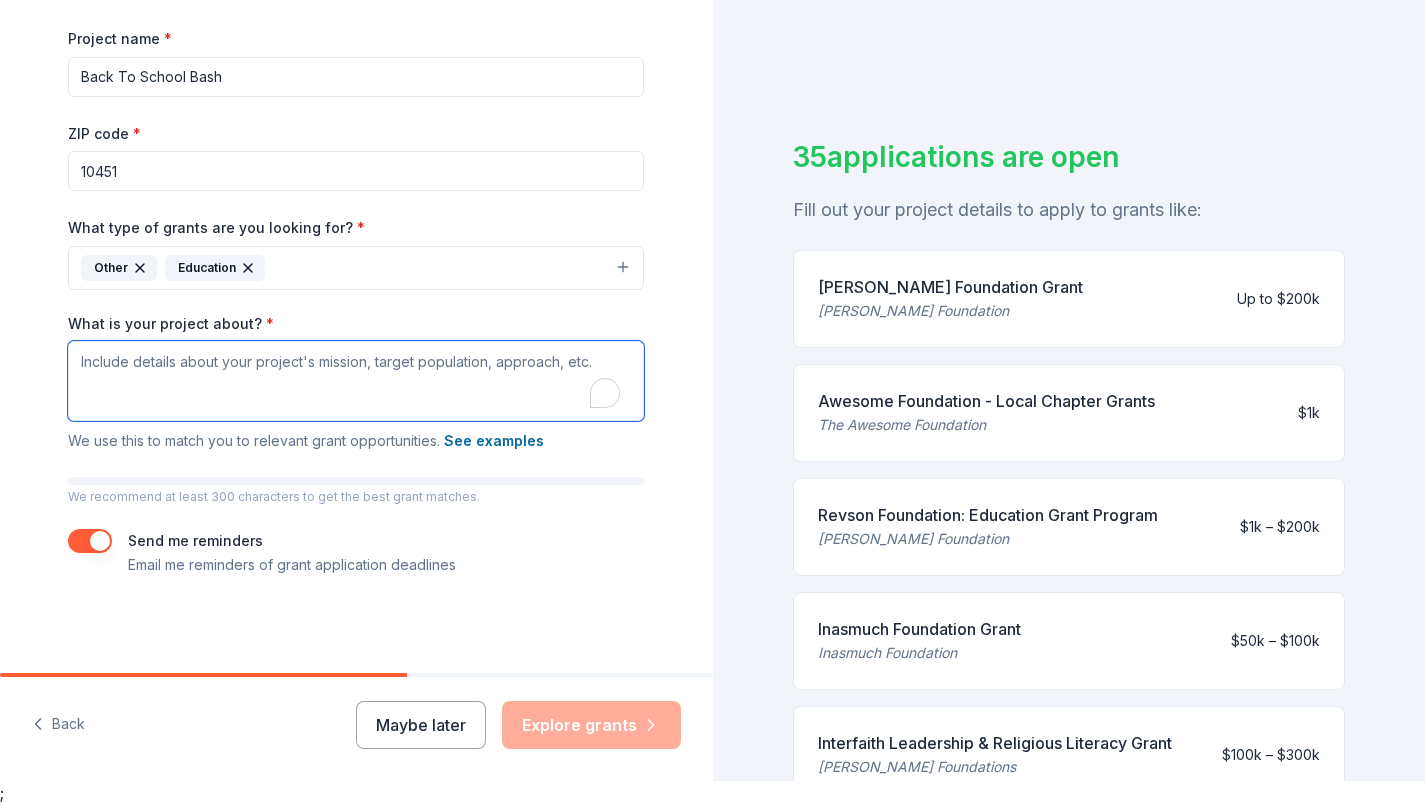 paste on "Our project is about supporting children and families as they prepare to return to school. We understand that many parents face challenges when it comes to getting their children ready—whether it's school supplies, clothing, or other essentials. Our goal is to help ease that burden by making sure every child is set up for success from day one. We want to ensure that all students return to school the right way: confident, equipped, and ready to learn." 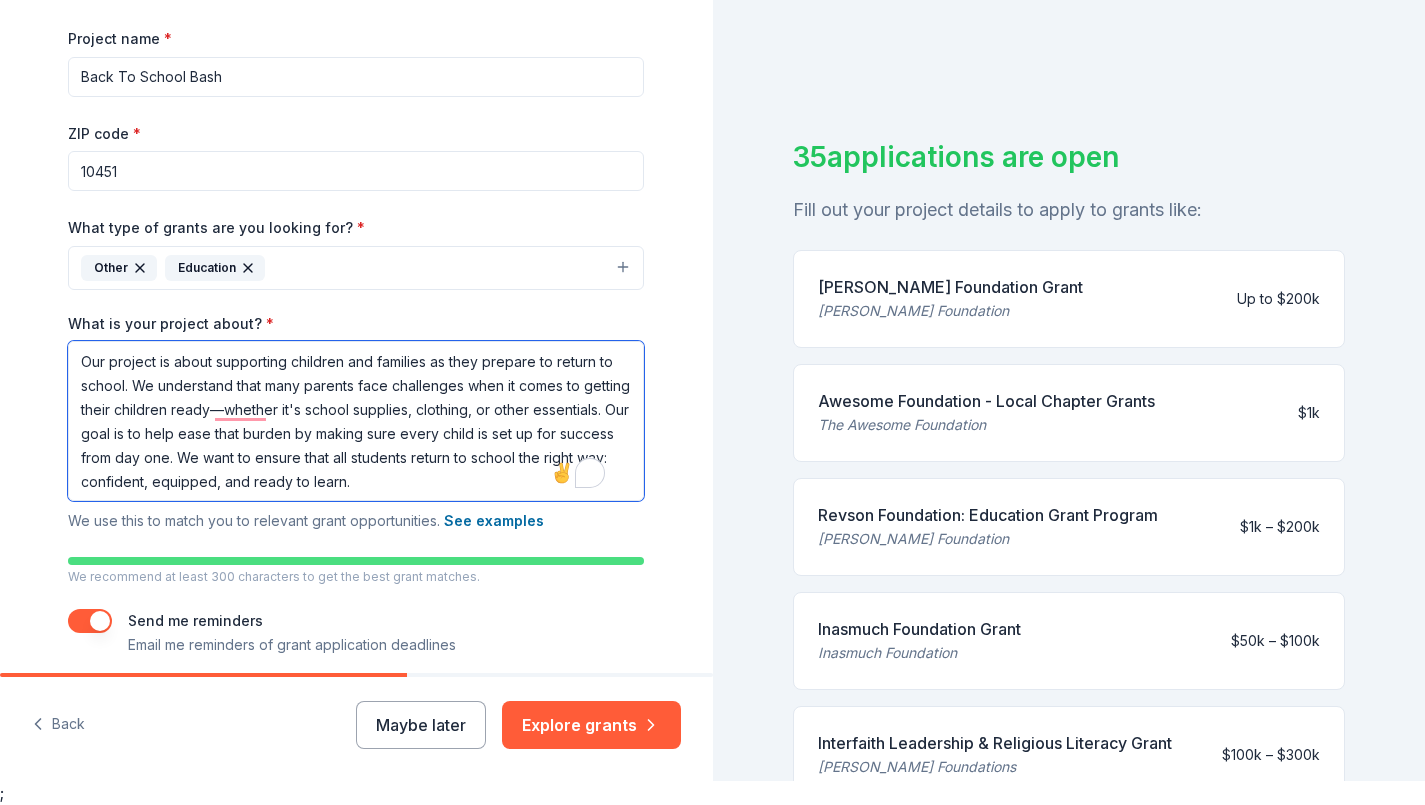 scroll, scrollTop: 341, scrollLeft: 0, axis: vertical 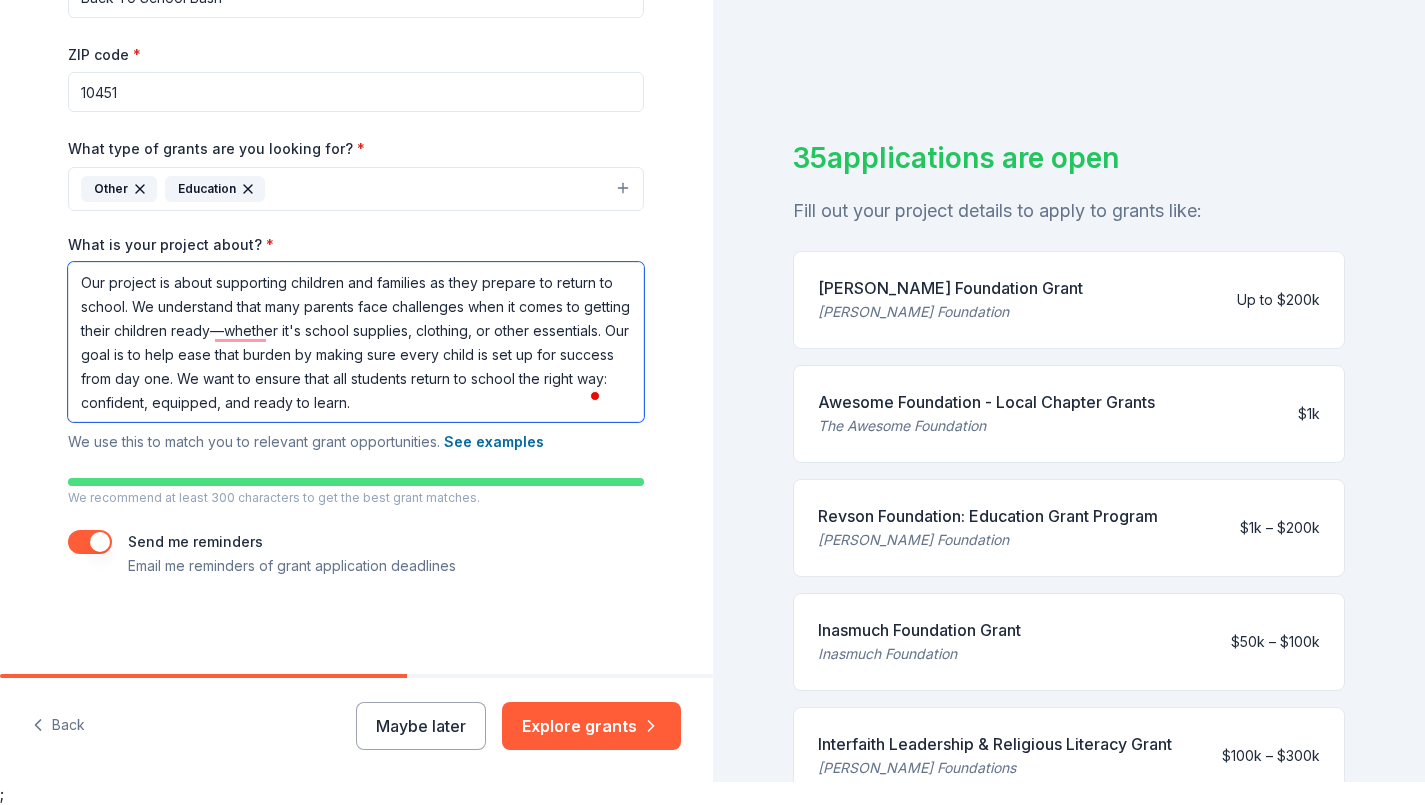type on "Our project is about supporting children and families as they prepare to return to school. We understand that many parents face challenges when it comes to getting their children ready—whether it's school supplies, clothing, or other essentials. Our goal is to help ease that burden by making sure every child is set up for success from day one. We want to ensure that all students return to school the right way: confident, equipped, and ready to learn." 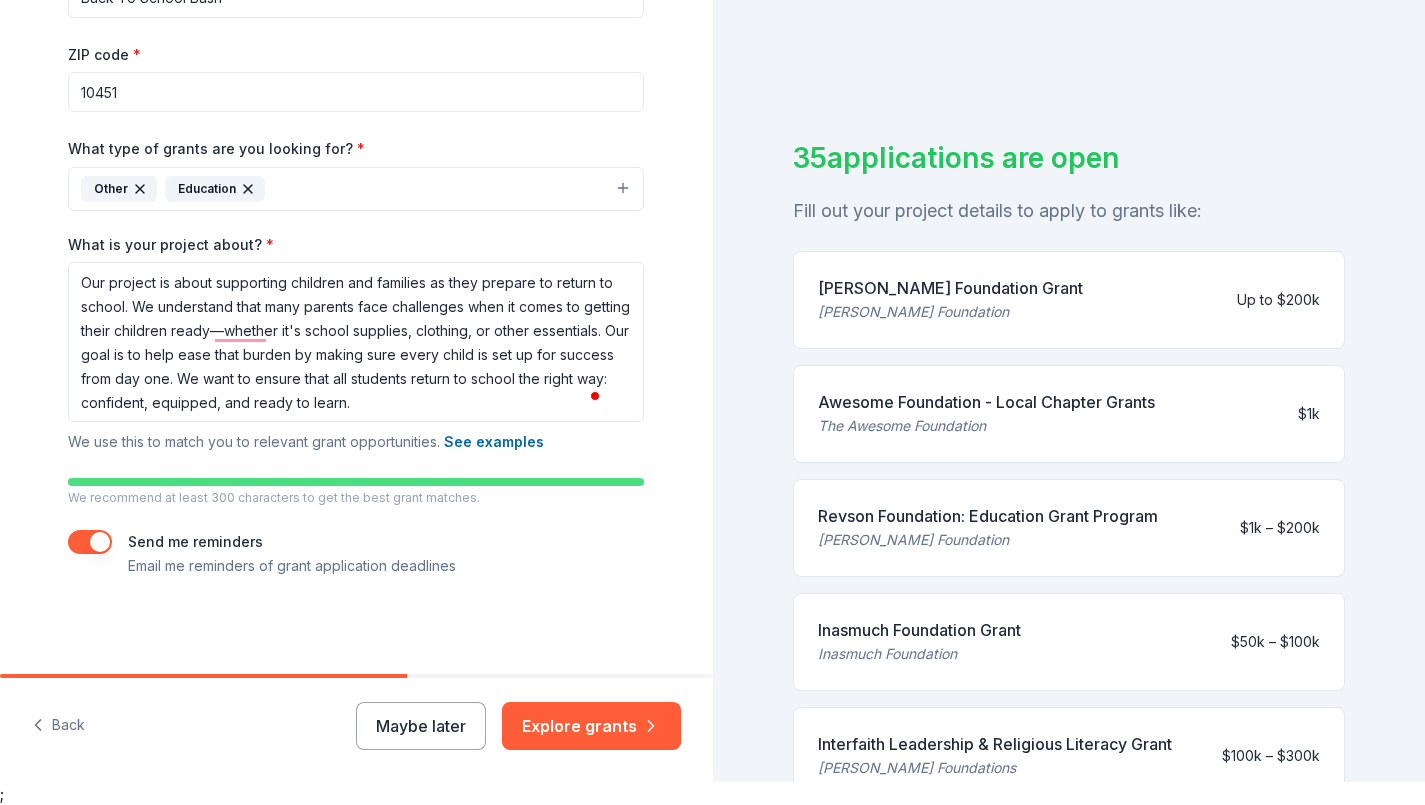 click on "Explore grants" at bounding box center (591, 726) 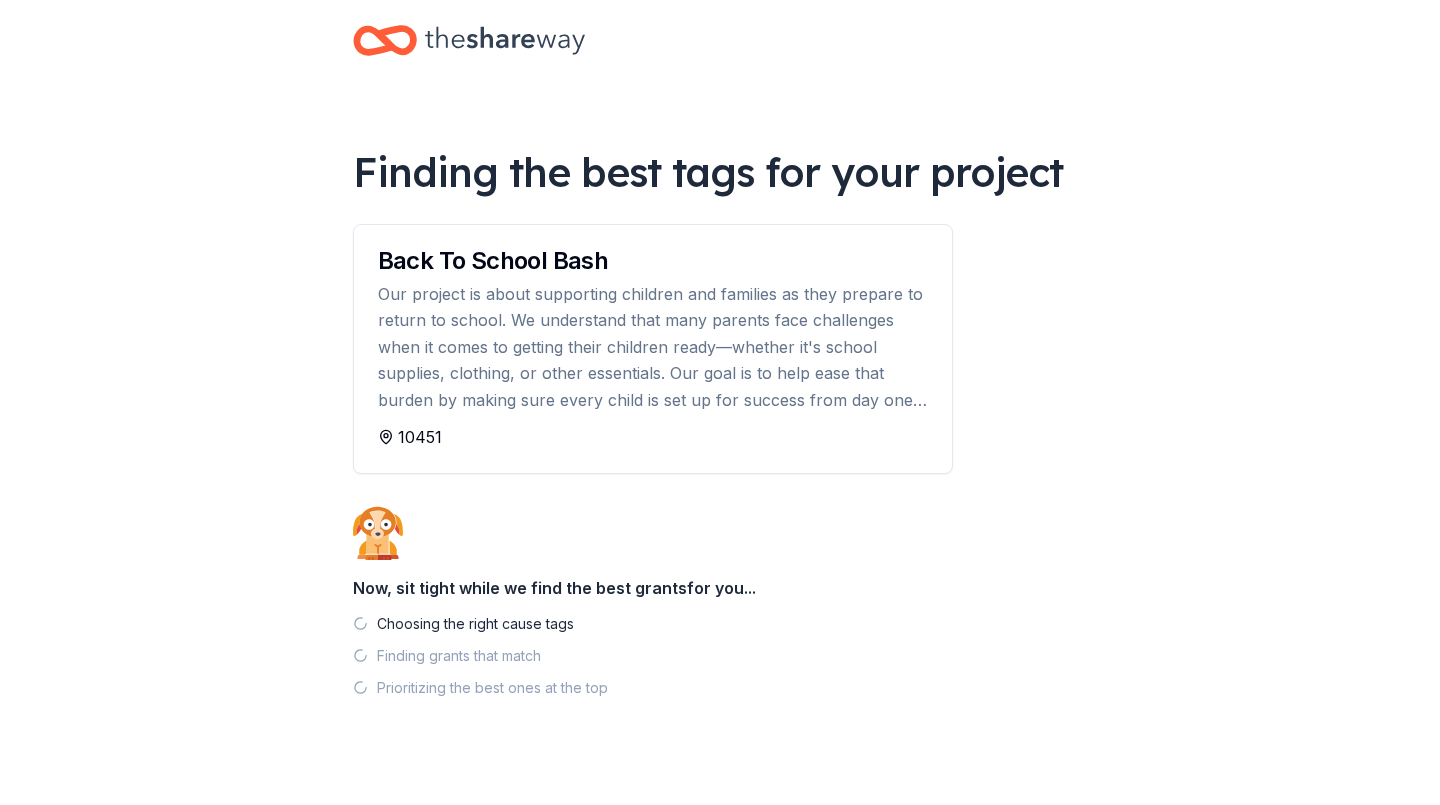 scroll, scrollTop: 0, scrollLeft: 0, axis: both 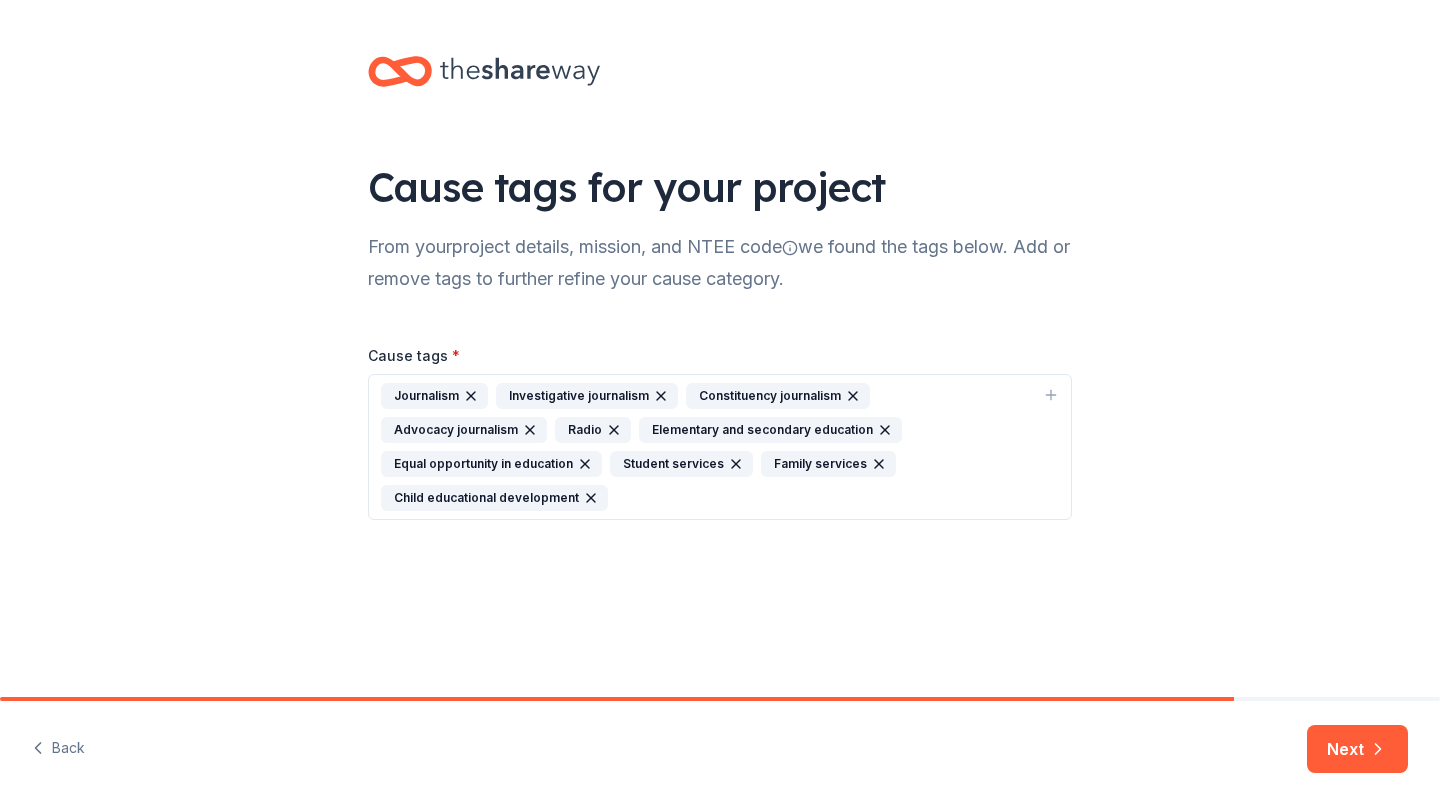 click 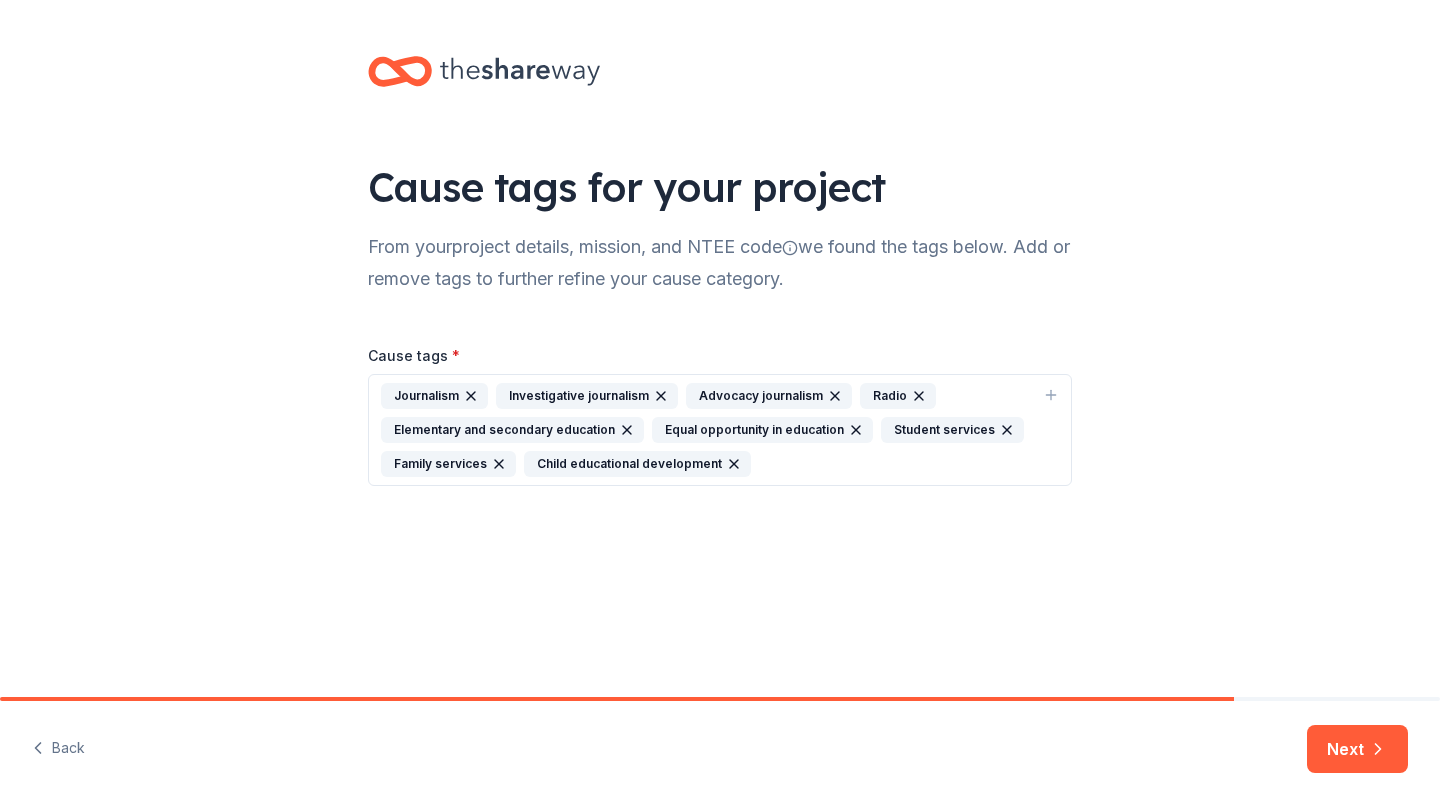 click 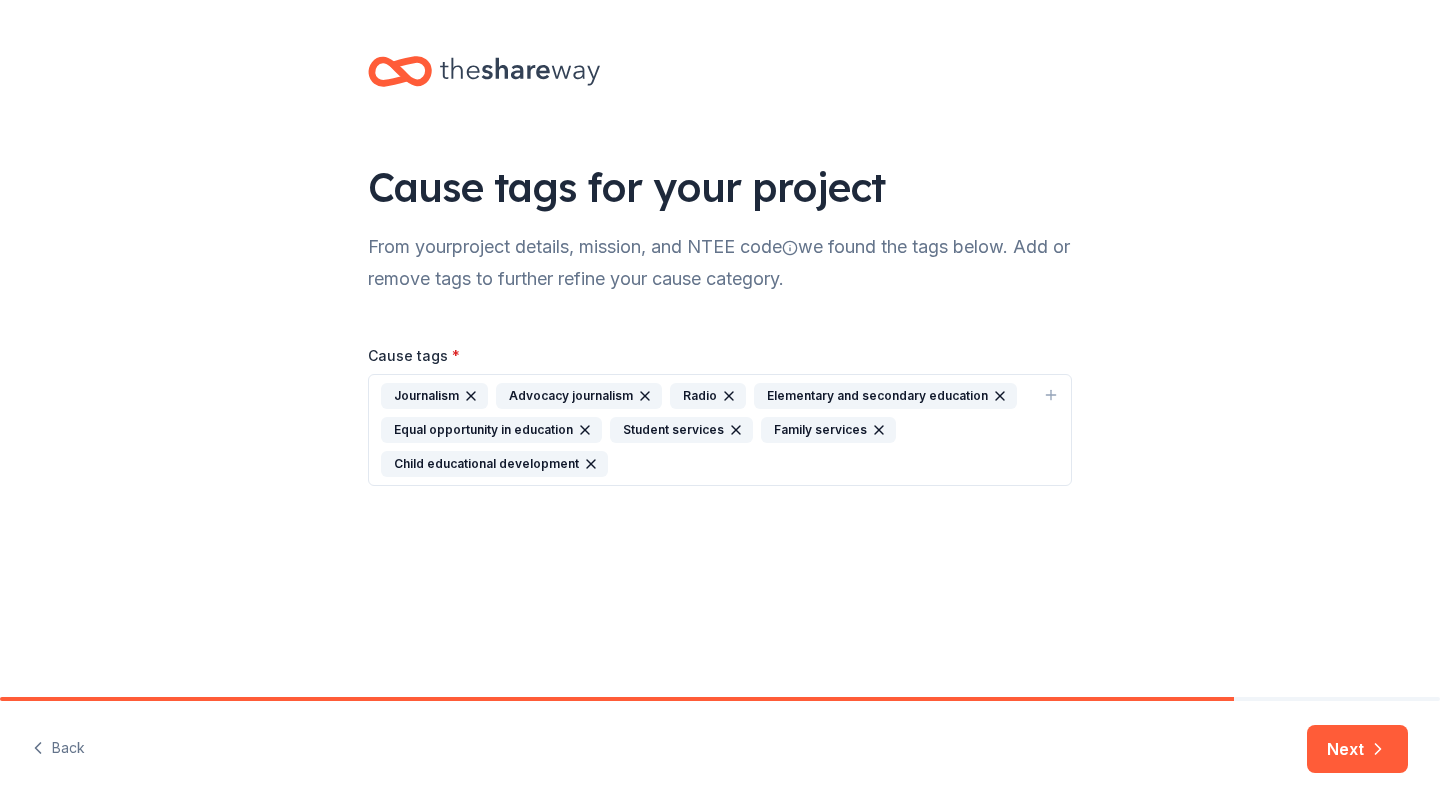 click on "Journalism" at bounding box center [434, 396] 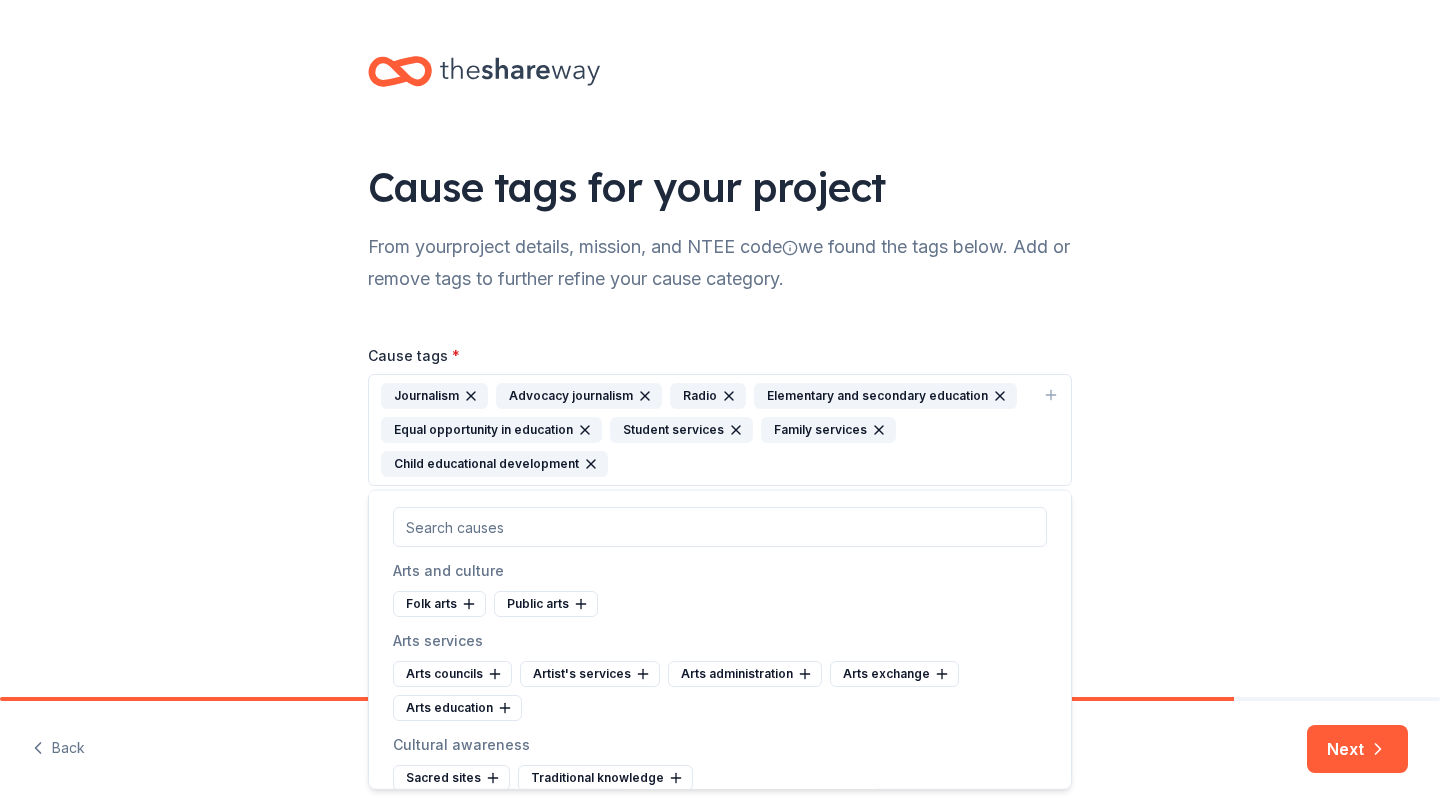 click 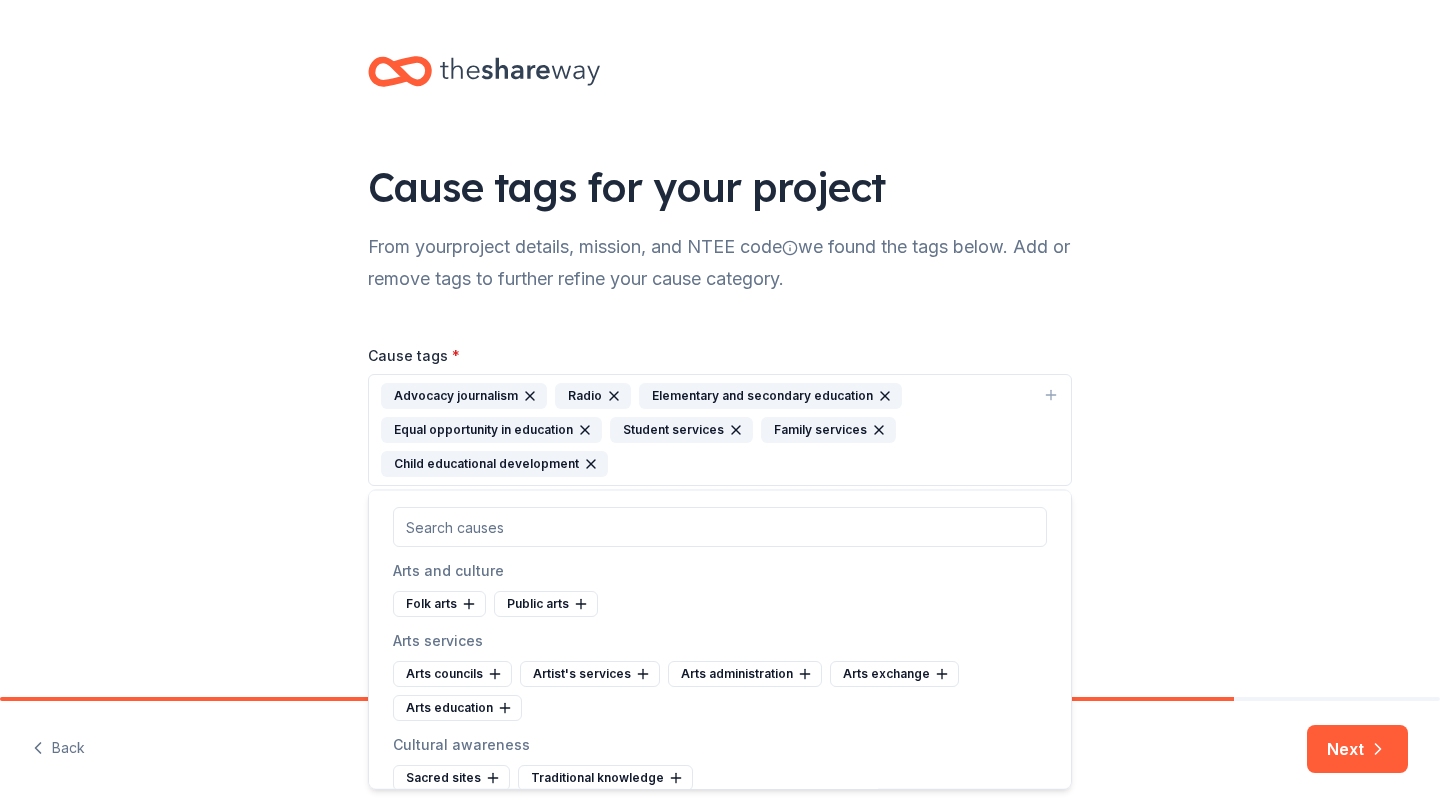 click on "Advocacy journalism" at bounding box center [464, 396] 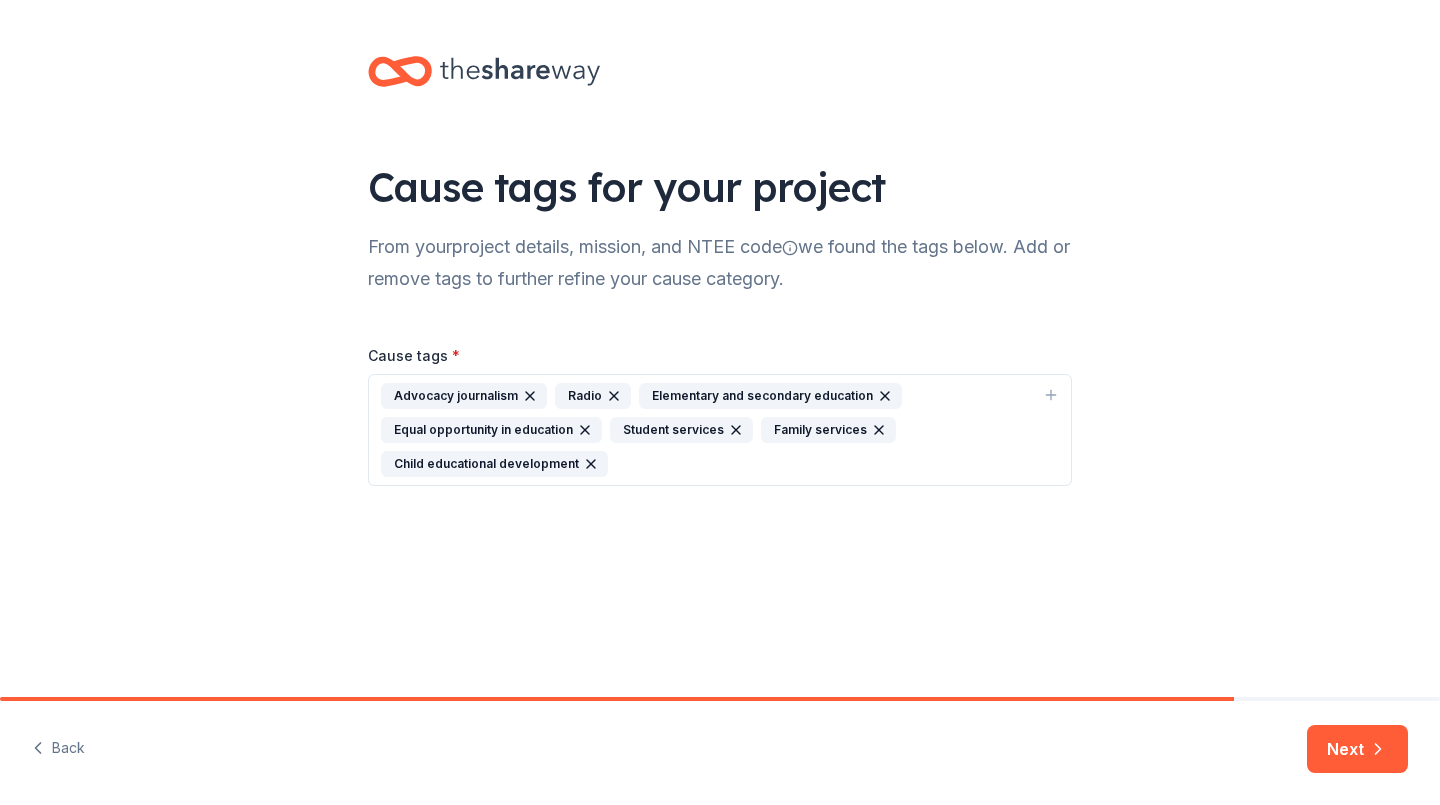 click on "Advocacy journalism Radio Elementary and secondary education Equal opportunity in education Student services Family services Child educational development" at bounding box center (708, 430) 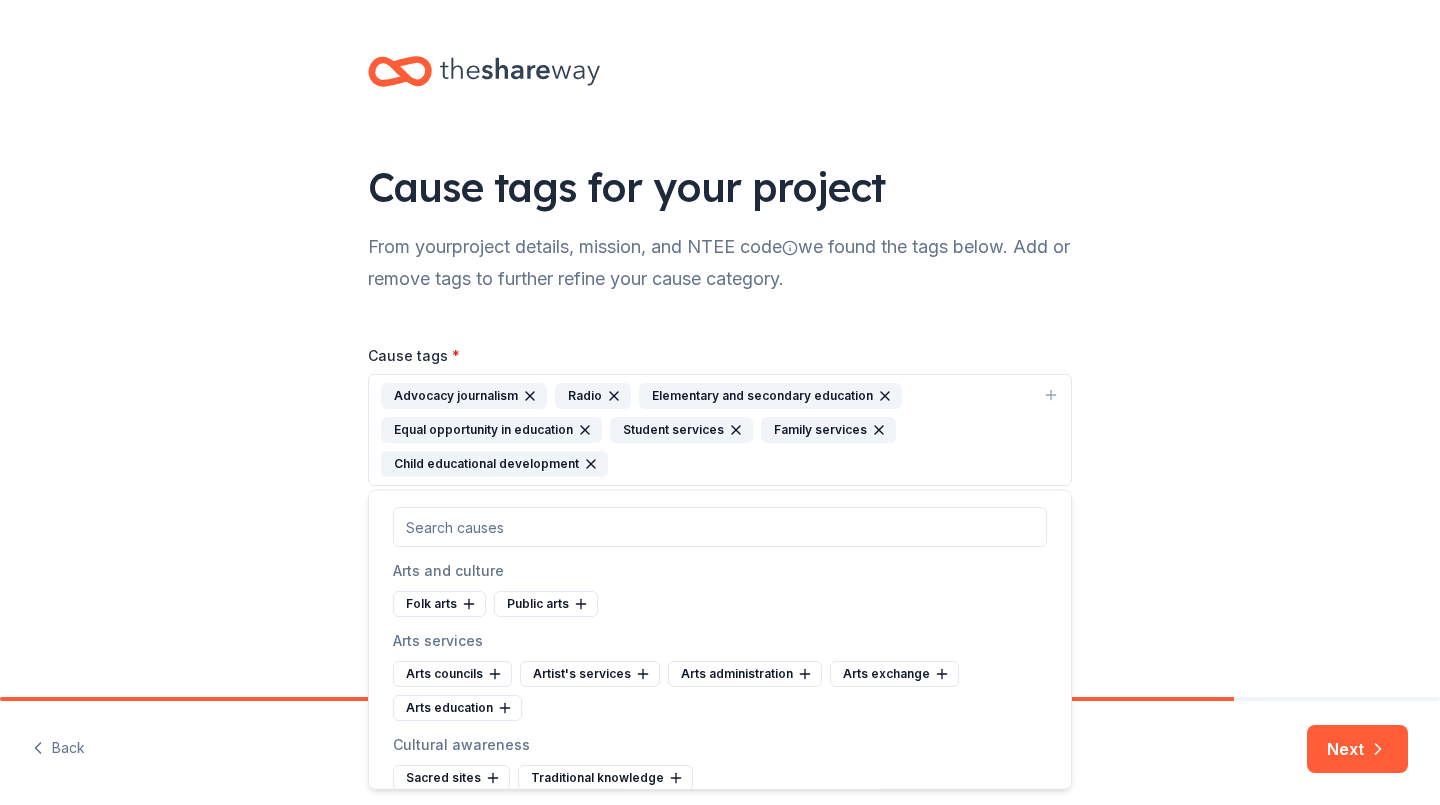 click on "Advocacy journalism Radio Elementary and secondary education Equal opportunity in education Student services Family services Child educational development" at bounding box center (708, 430) 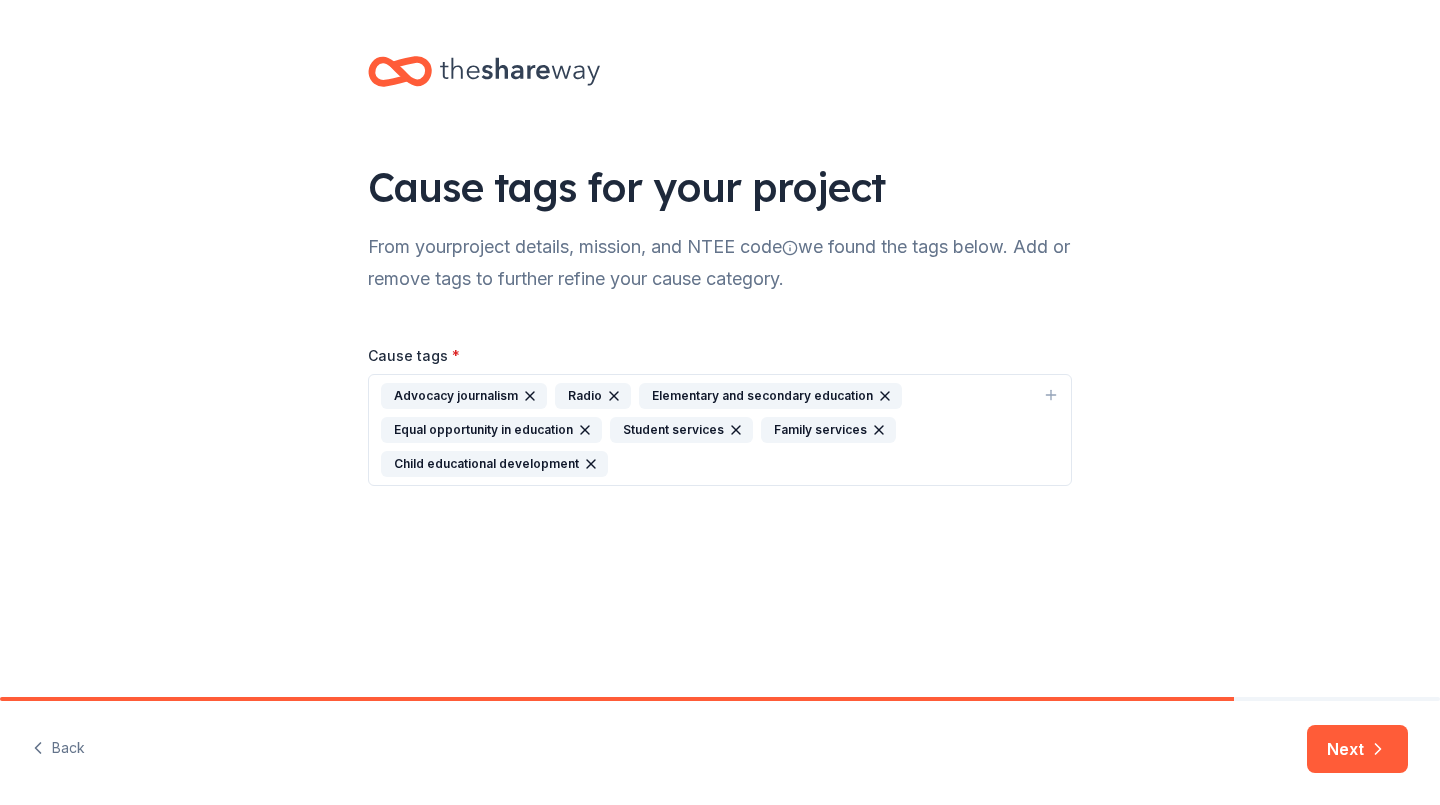click on "Advocacy journalism Radio Elementary and secondary education Equal opportunity in education Student services Family services Child educational development" at bounding box center (708, 430) 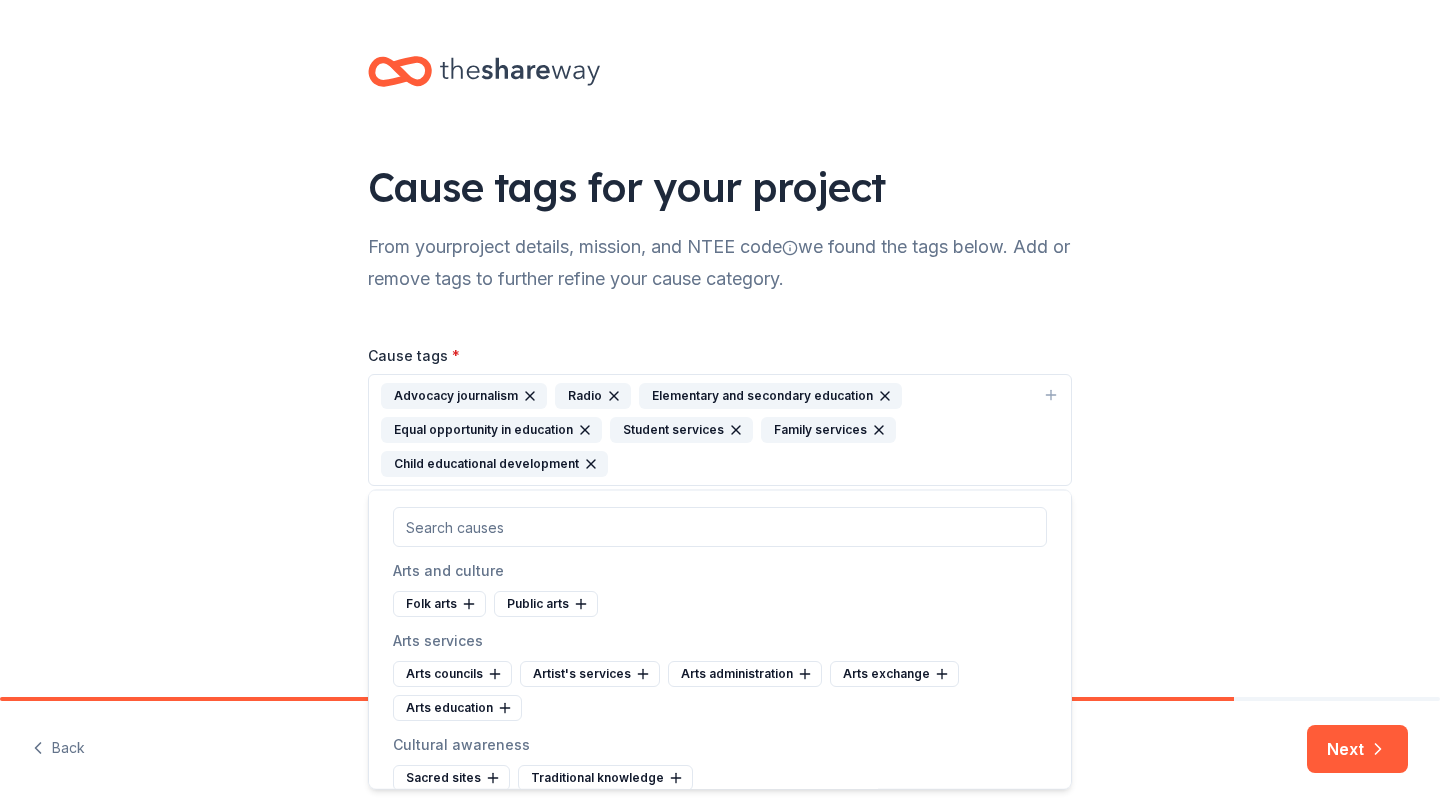 click at bounding box center (720, 527) 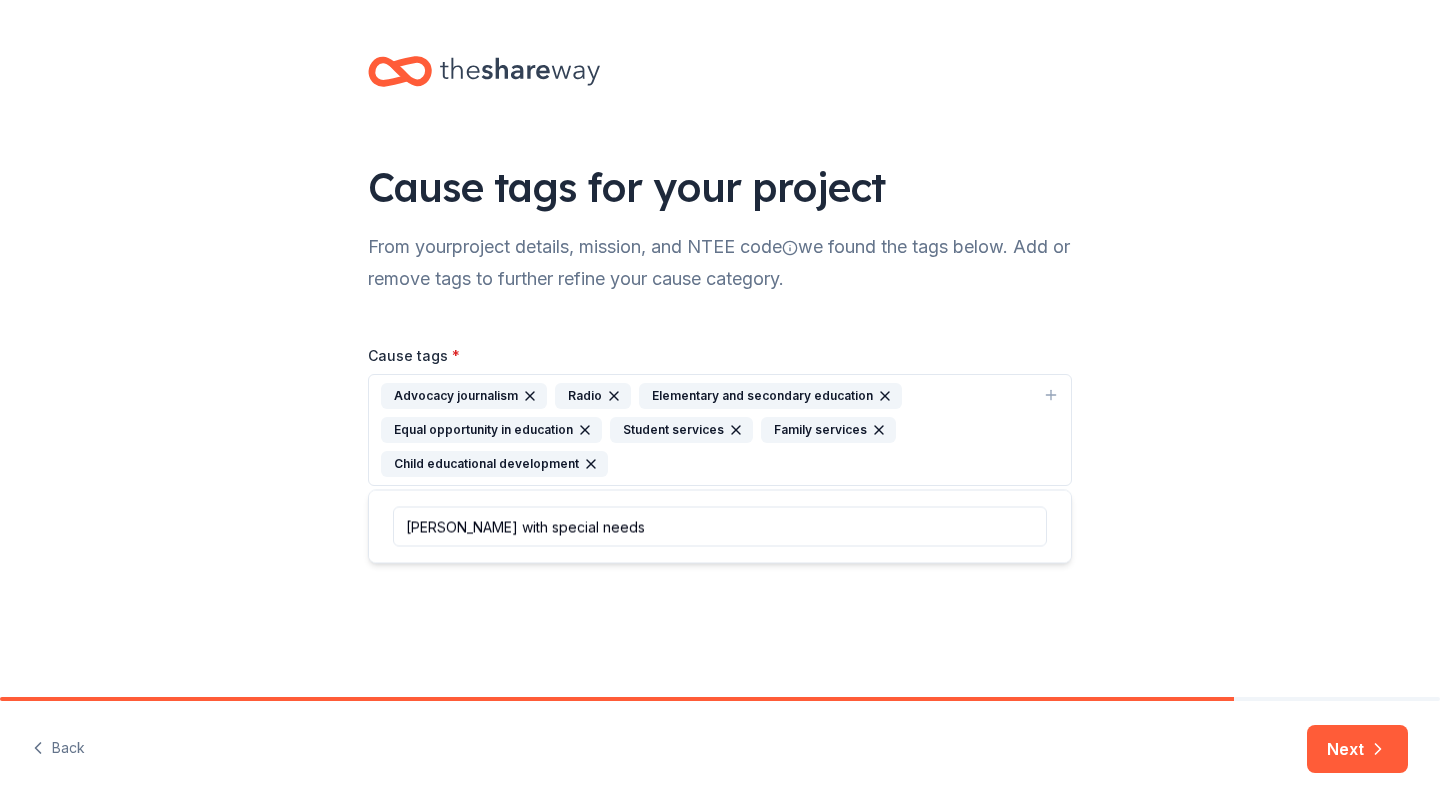 click on "chiildren with special needs" at bounding box center (720, 527) 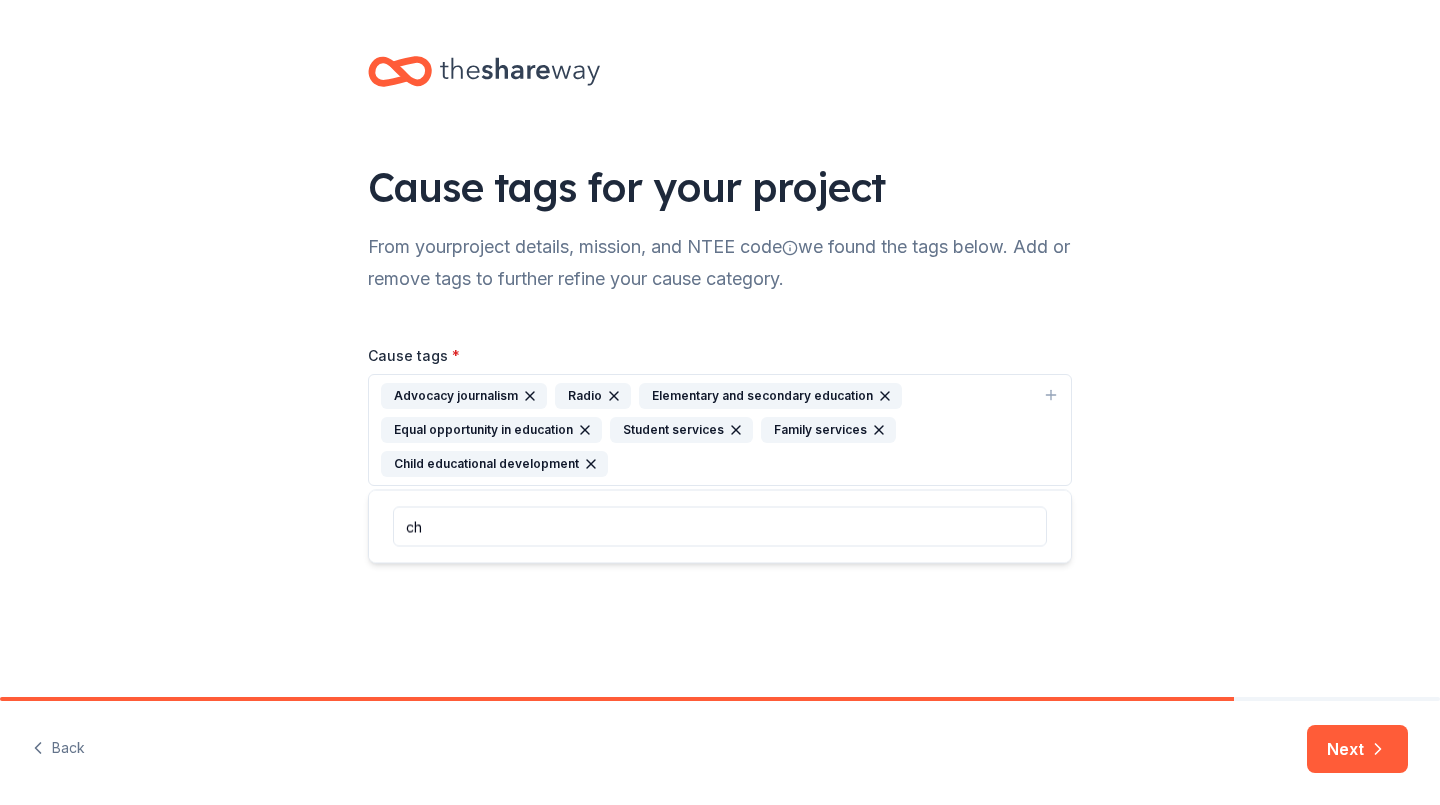 type on "c" 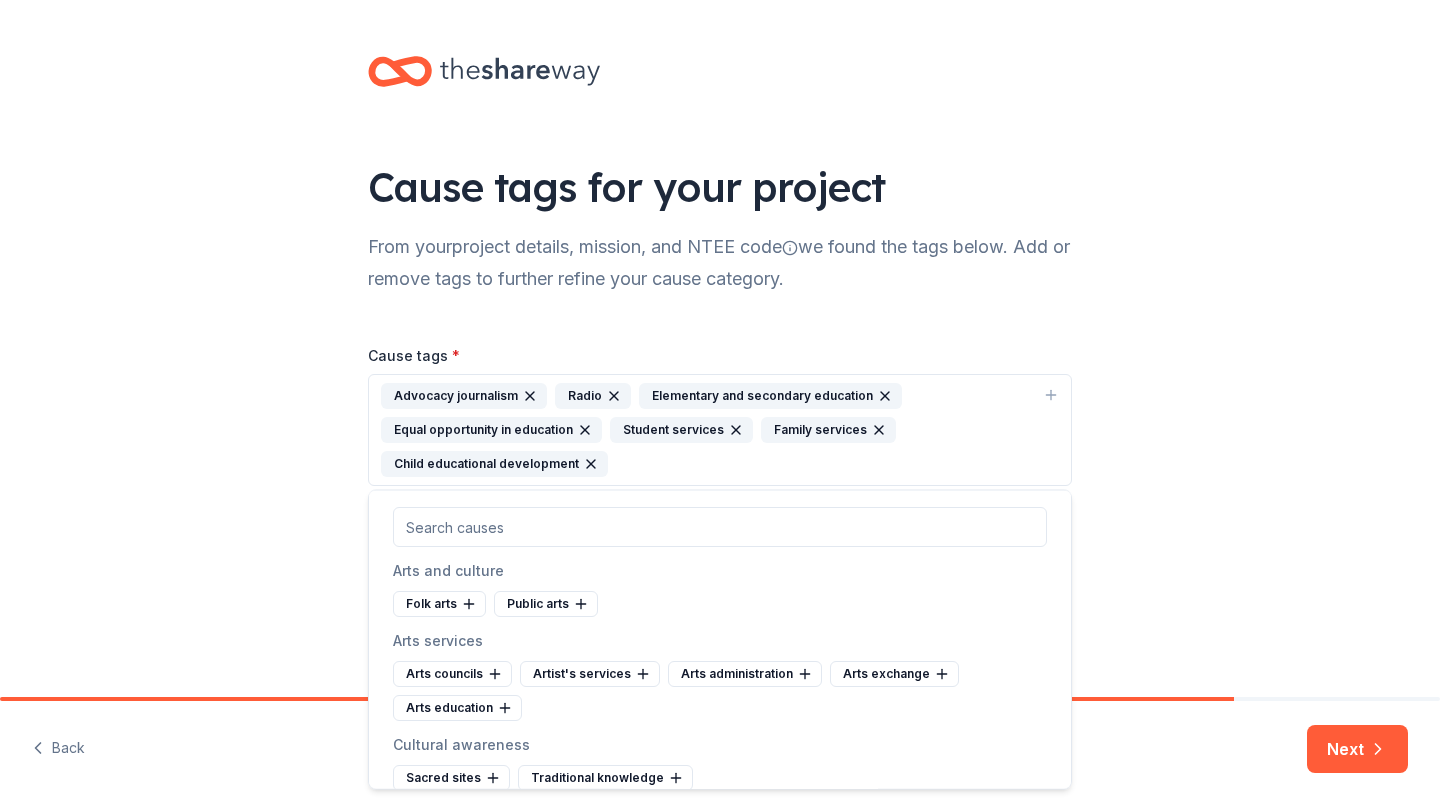 type on "s" 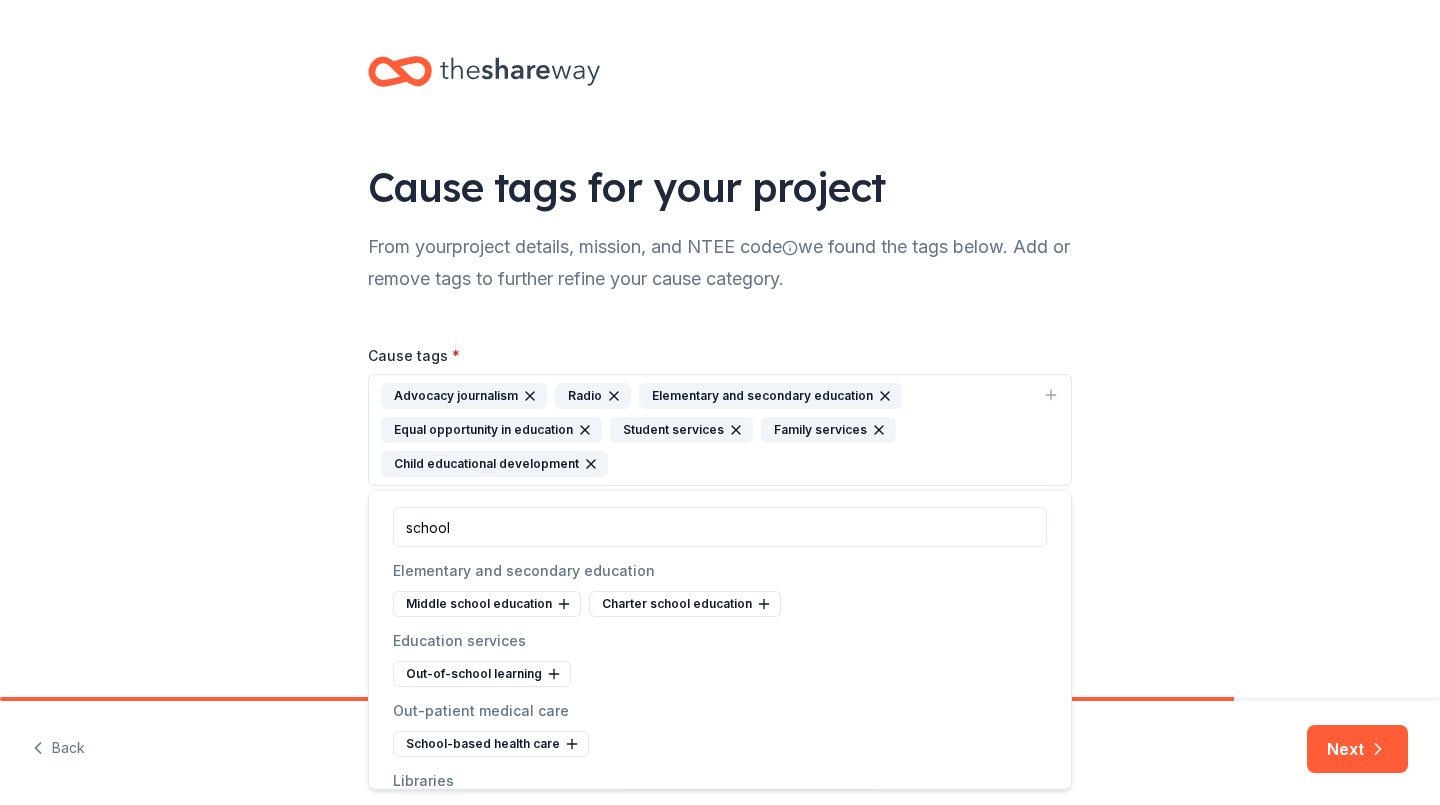 scroll, scrollTop: 54, scrollLeft: 0, axis: vertical 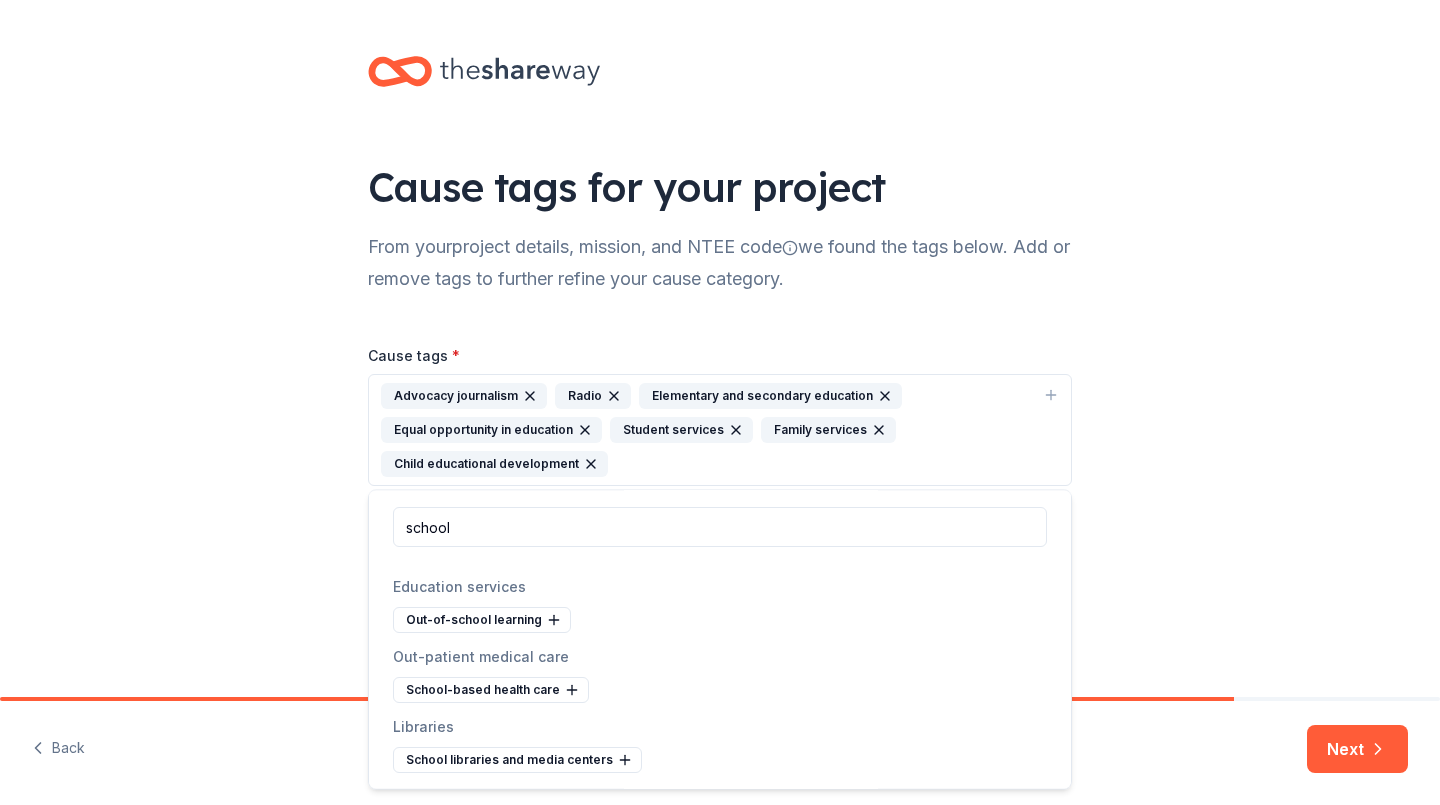 click on "Out-patient medical care" at bounding box center (720, 657) 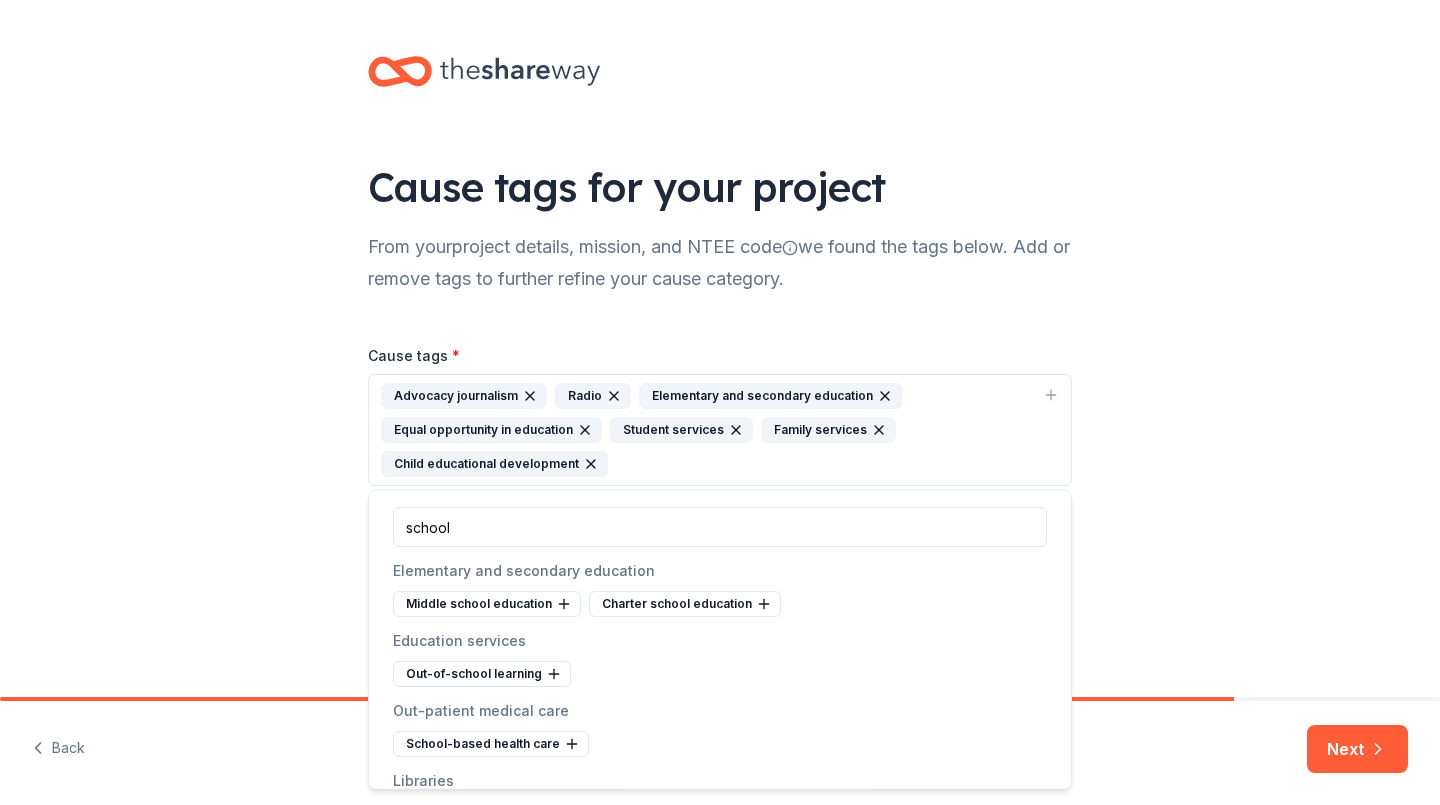 click on "Middle school education" at bounding box center (487, 604) 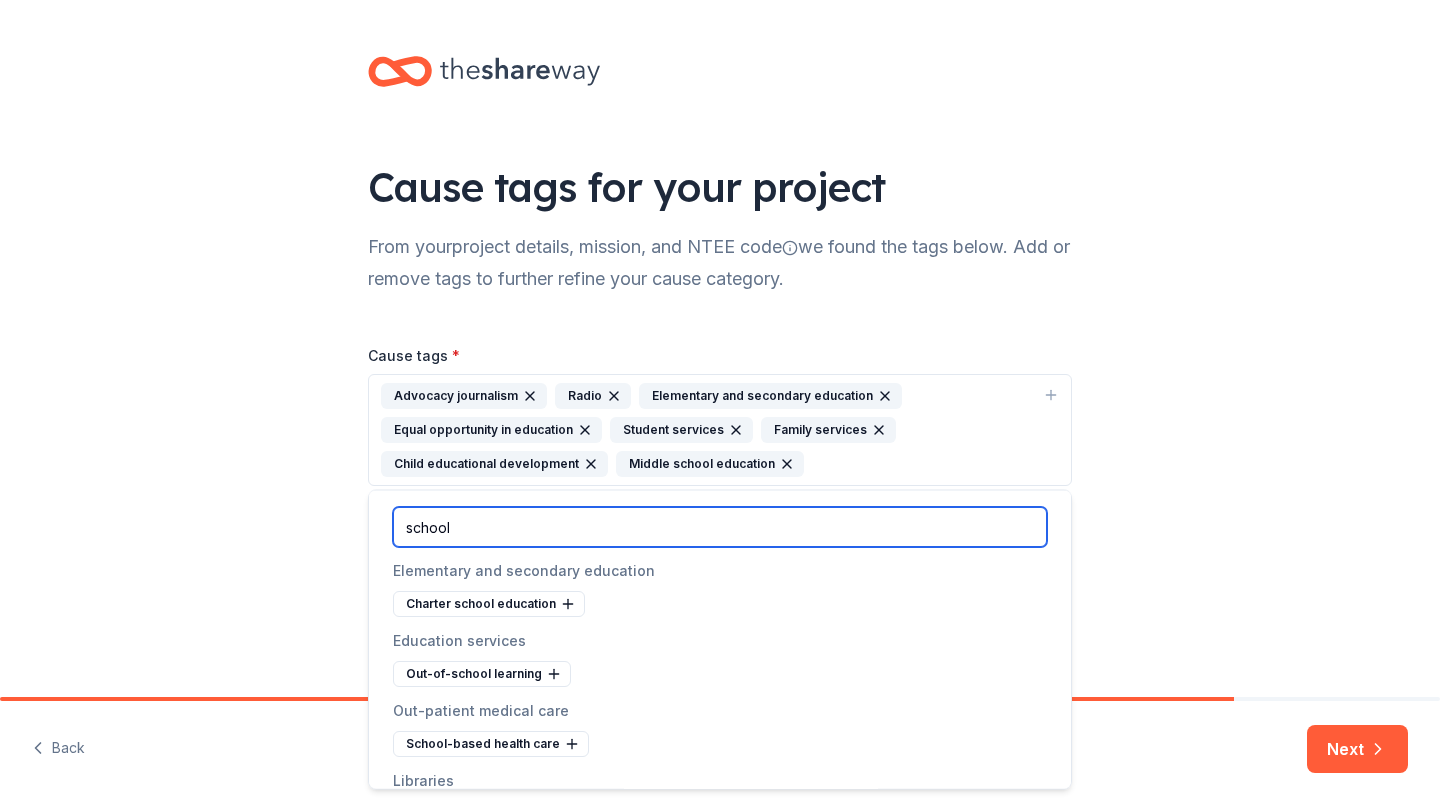 drag, startPoint x: 552, startPoint y: 535, endPoint x: 321, endPoint y: 505, distance: 232.93991 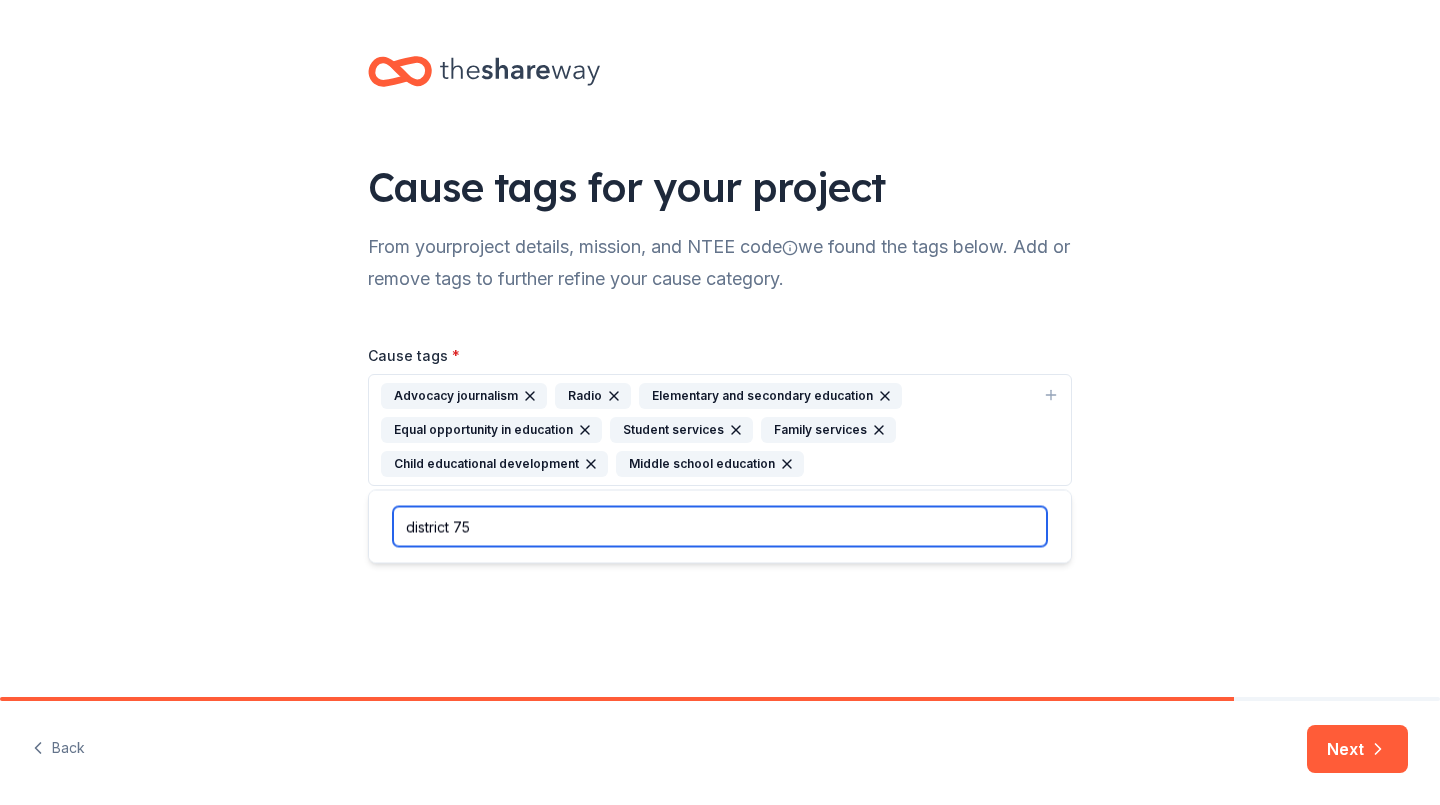 click on "district 75" at bounding box center (720, 527) 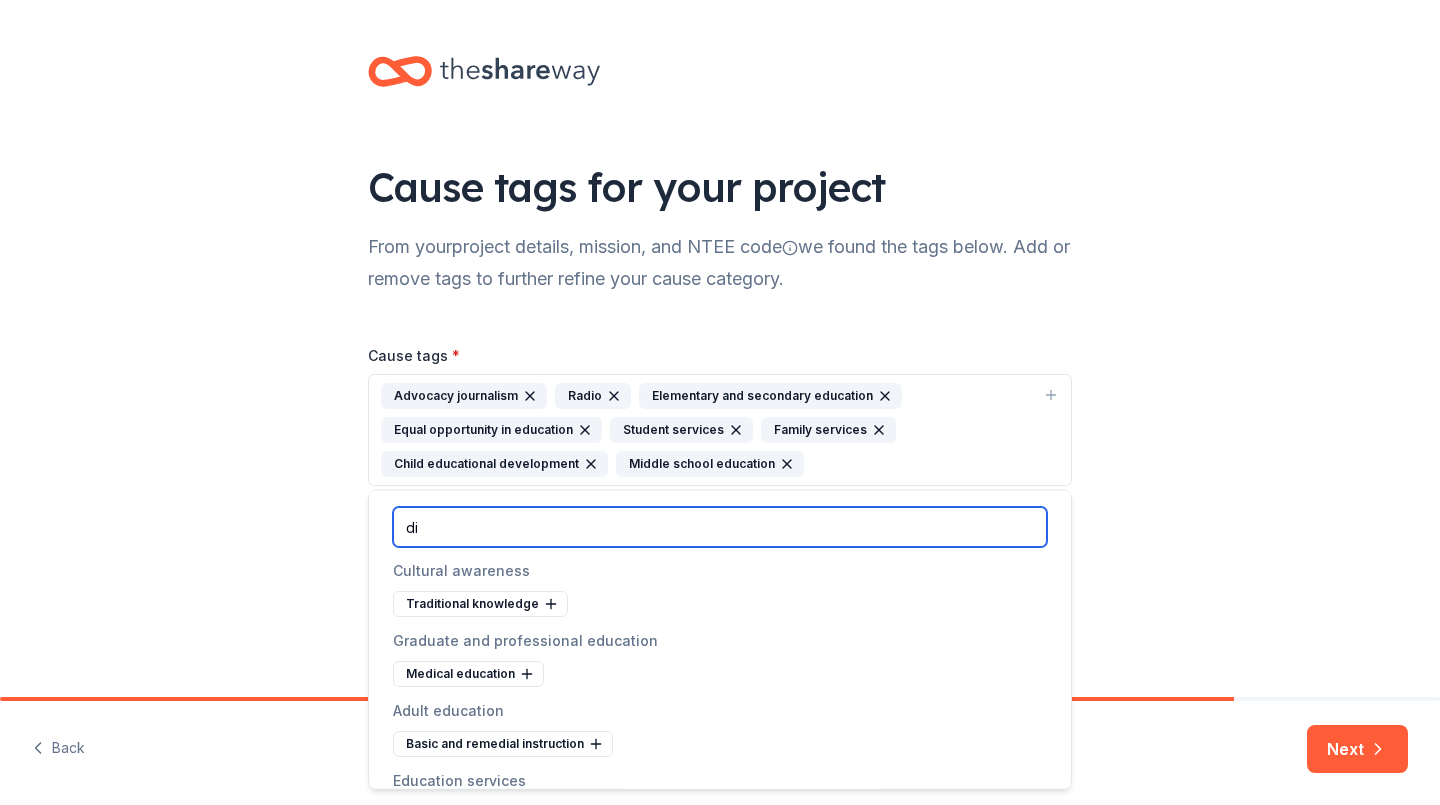 type on "d" 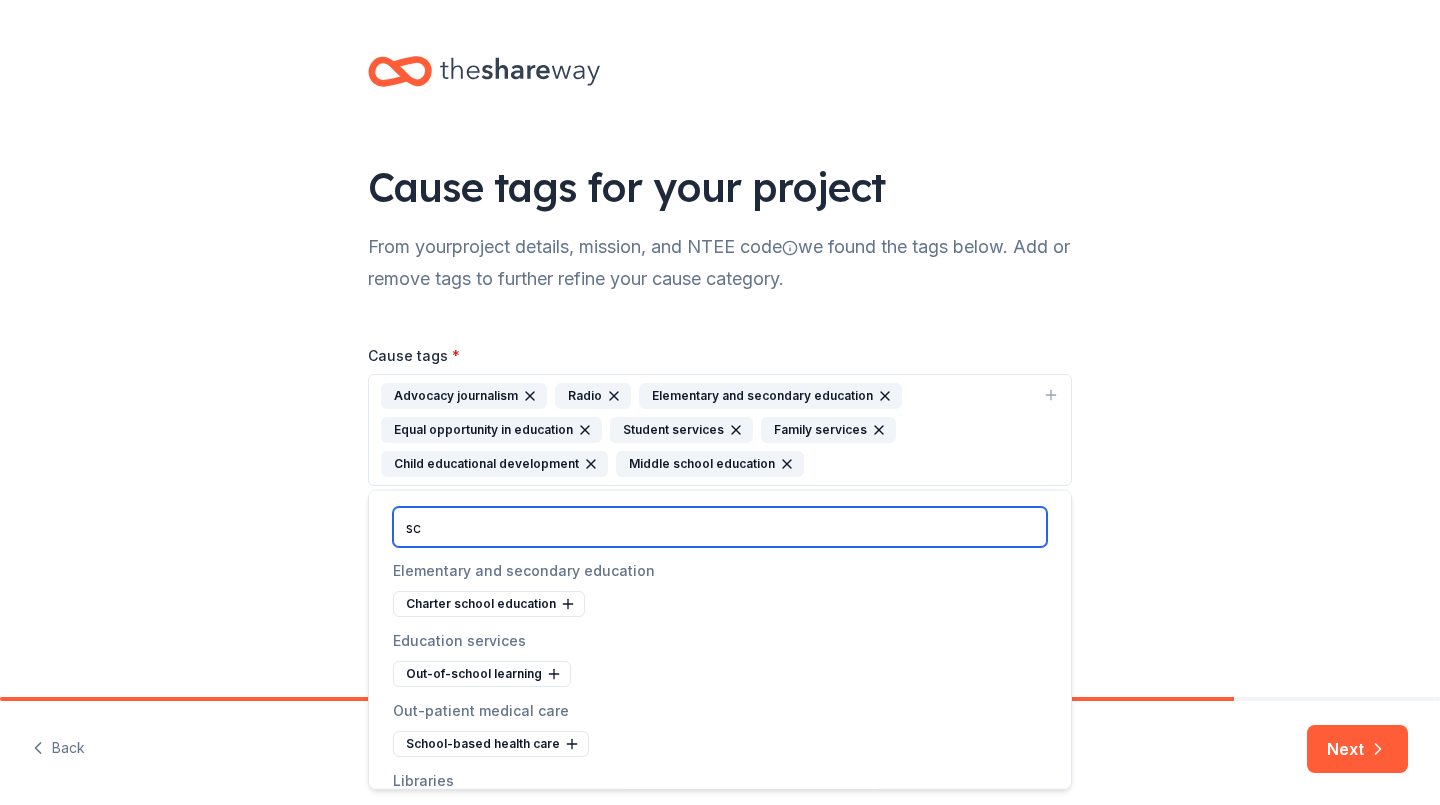 type on "s" 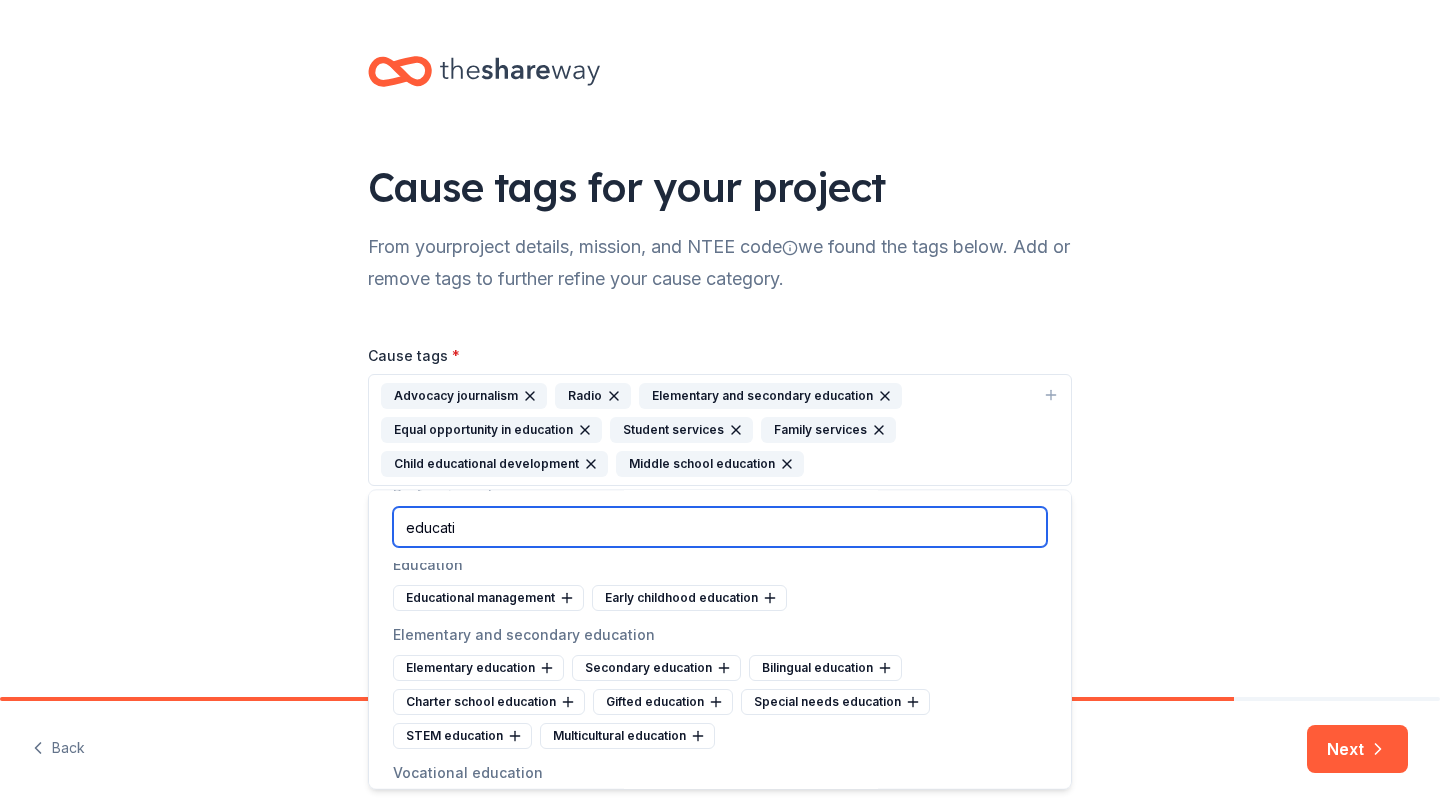 scroll, scrollTop: 153, scrollLeft: 0, axis: vertical 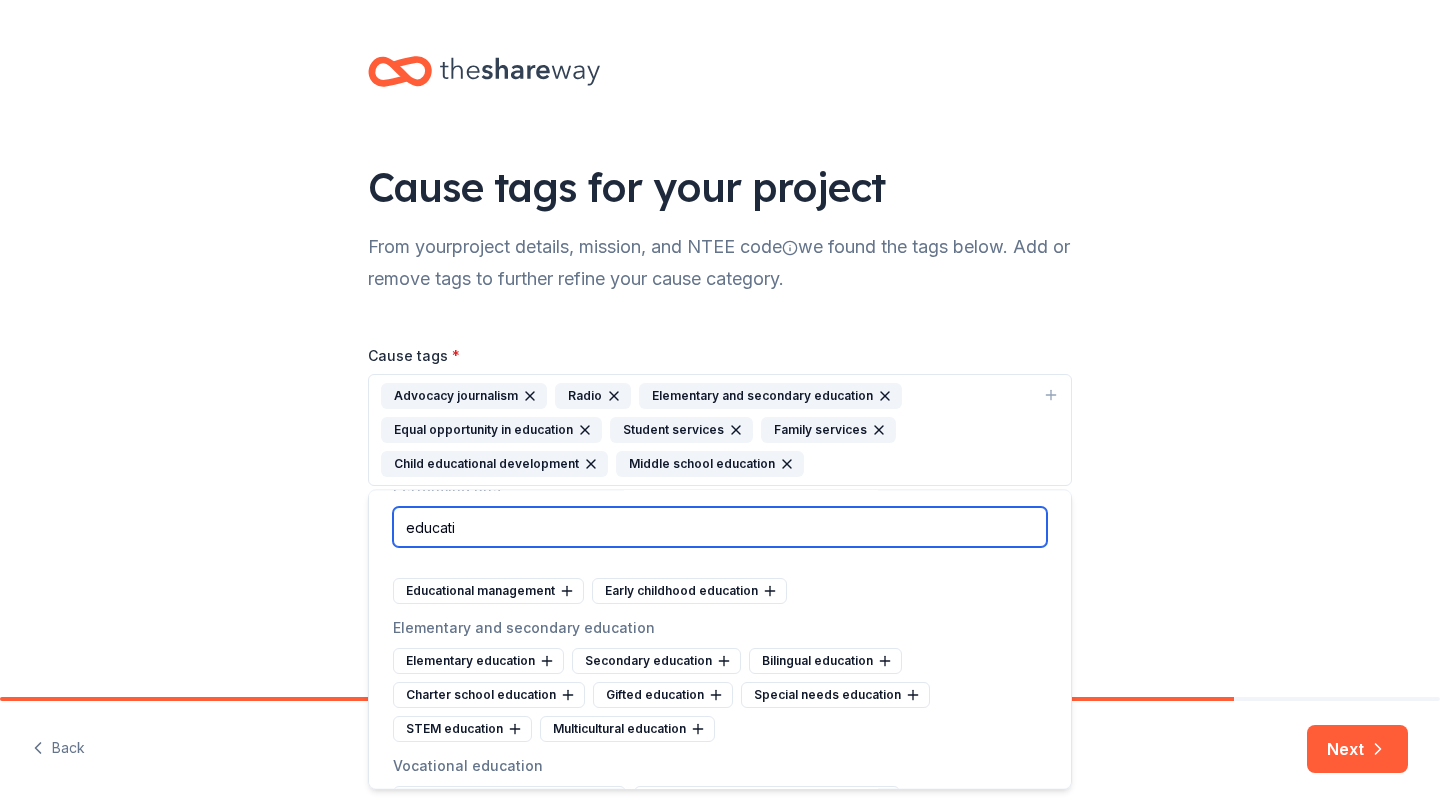 type on "educati" 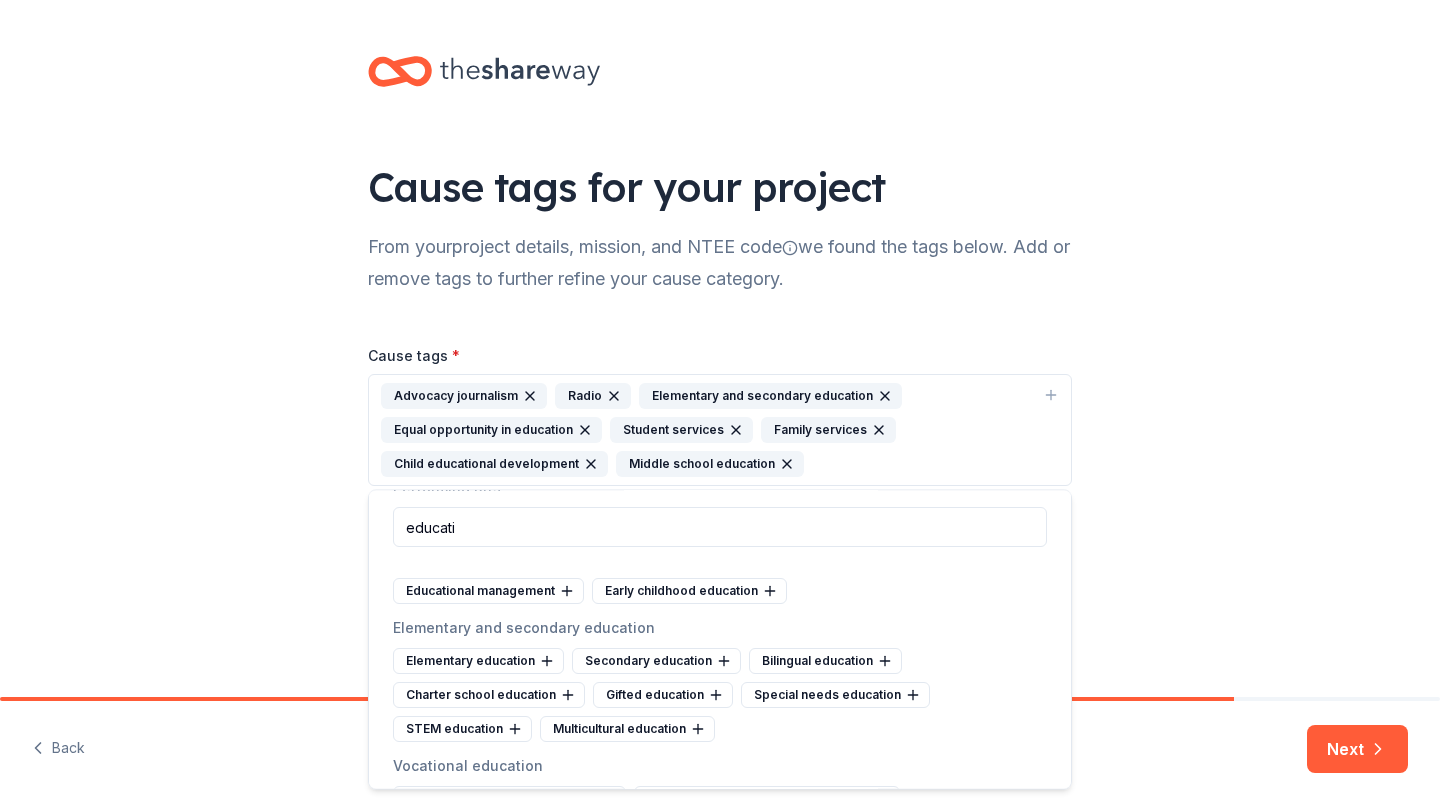 click on "Elementary education" at bounding box center [478, 661] 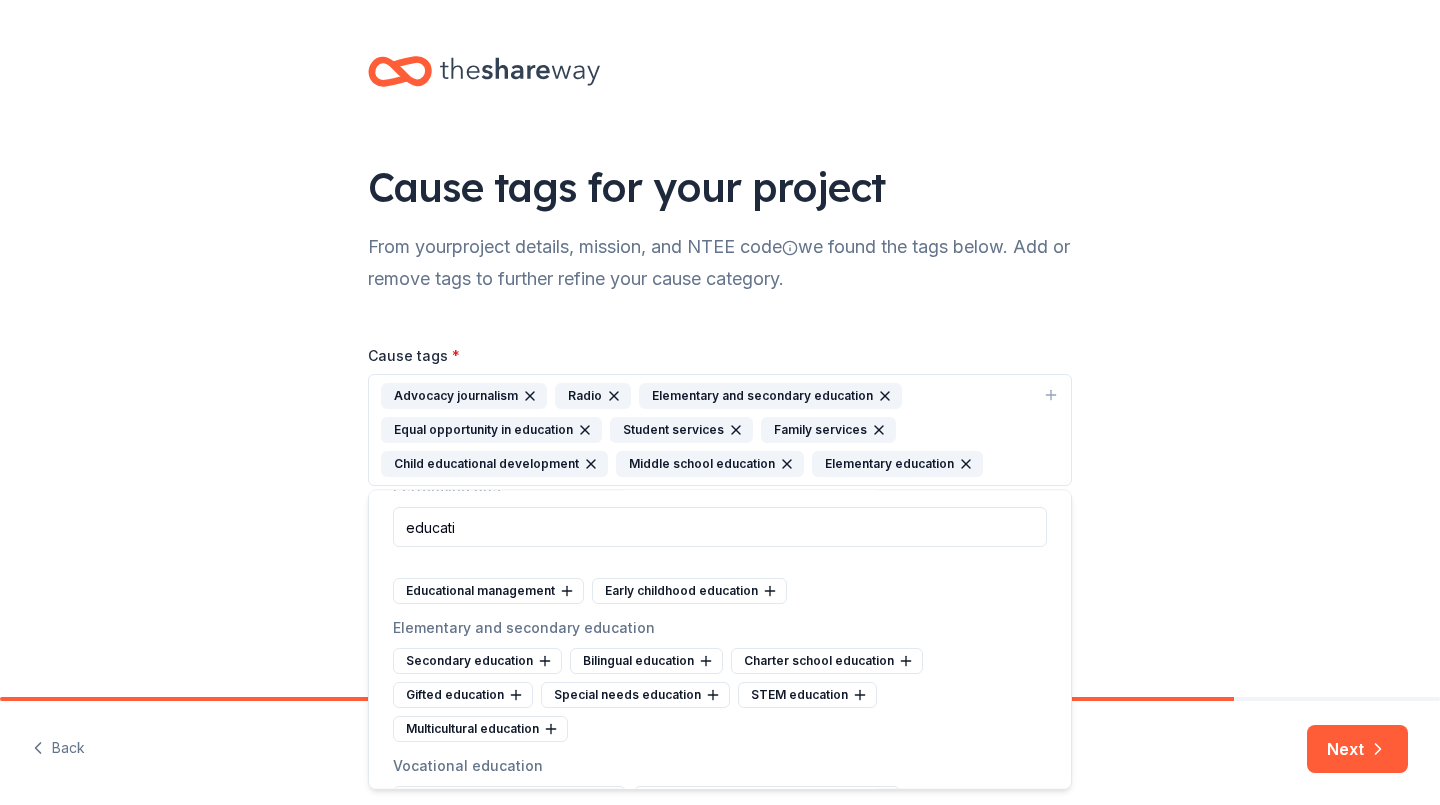 click on "Secondary education" at bounding box center (477, 661) 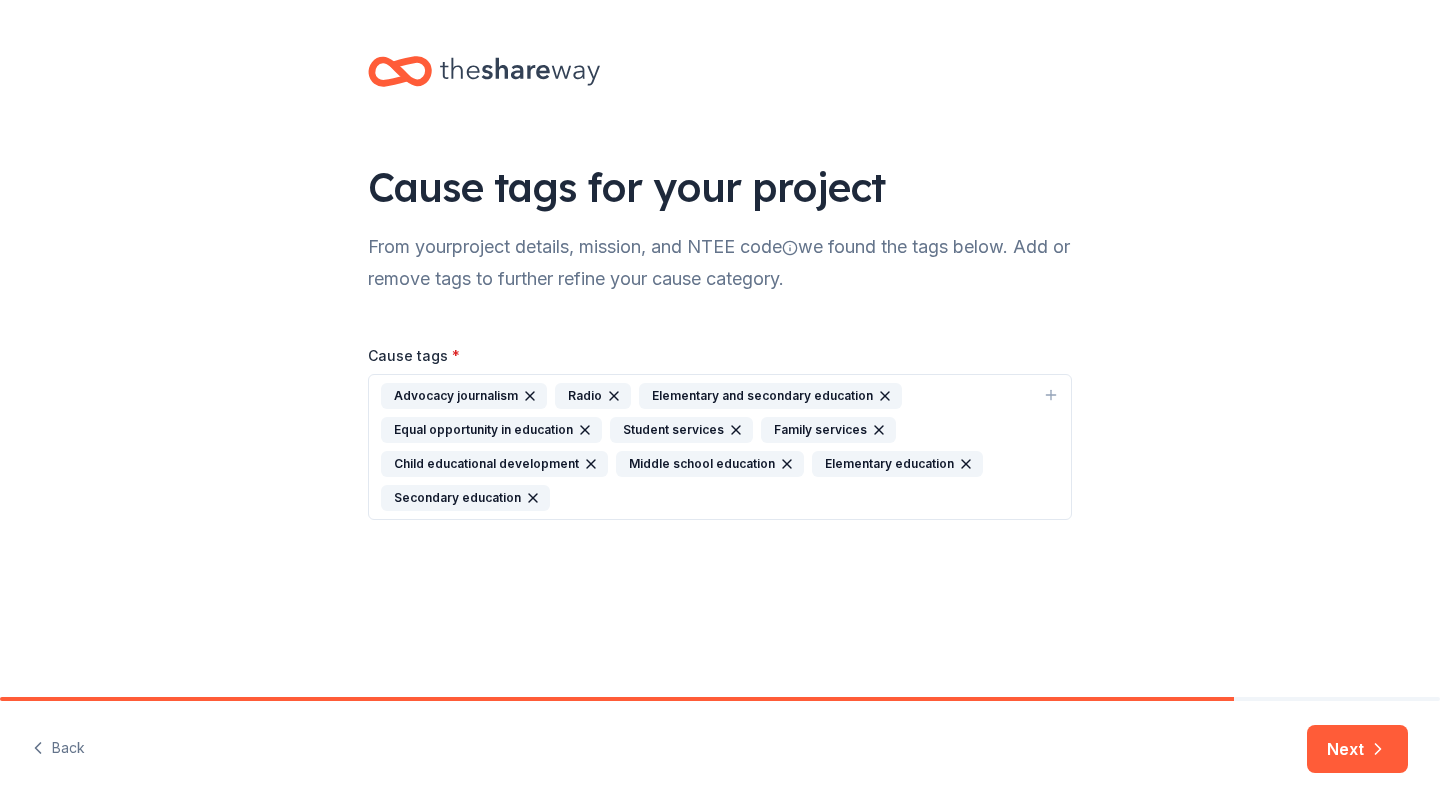 click on "Cause tags for your project From your  project details, mission, and NTEE code   we found the tags below. Add or remove tags to further refine your cause category. Cause tags * Advocacy journalism Radio Elementary and secondary education Equal opportunity in education Student services Family services Child educational development Middle school education Elementary education Secondary education" at bounding box center (720, 348) 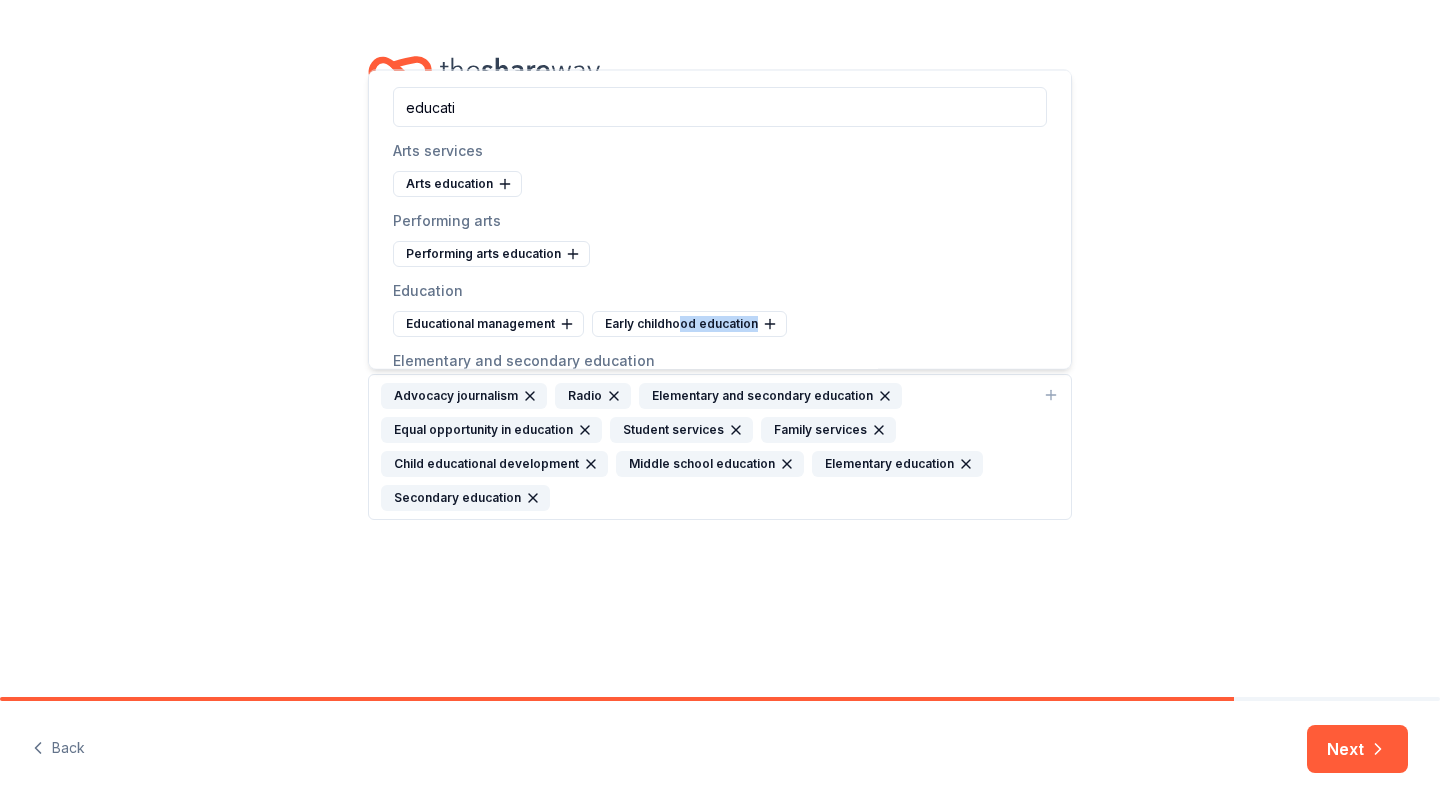 drag, startPoint x: 682, startPoint y: 333, endPoint x: 673, endPoint y: 323, distance: 13.453624 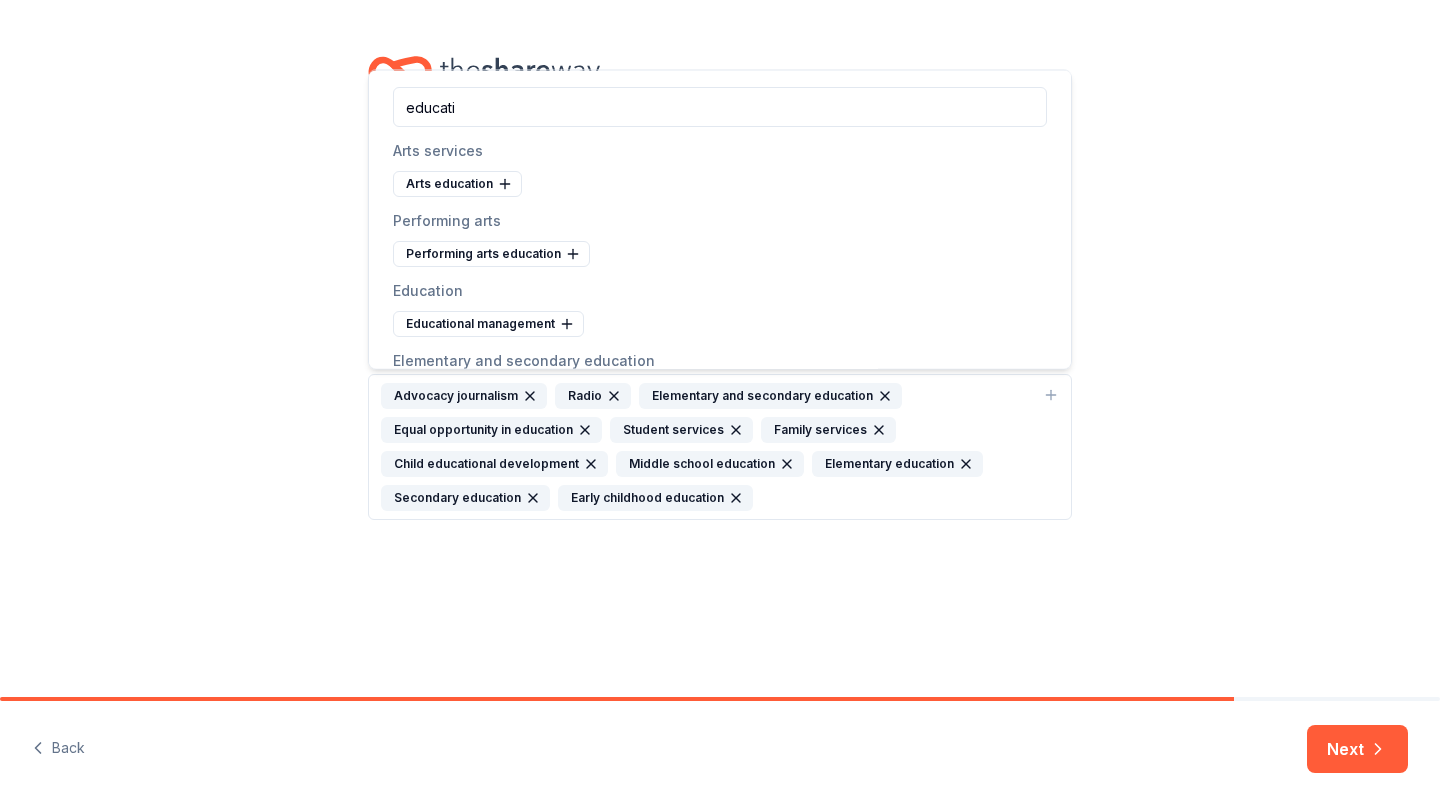 click on "Educational management" at bounding box center [720, 324] 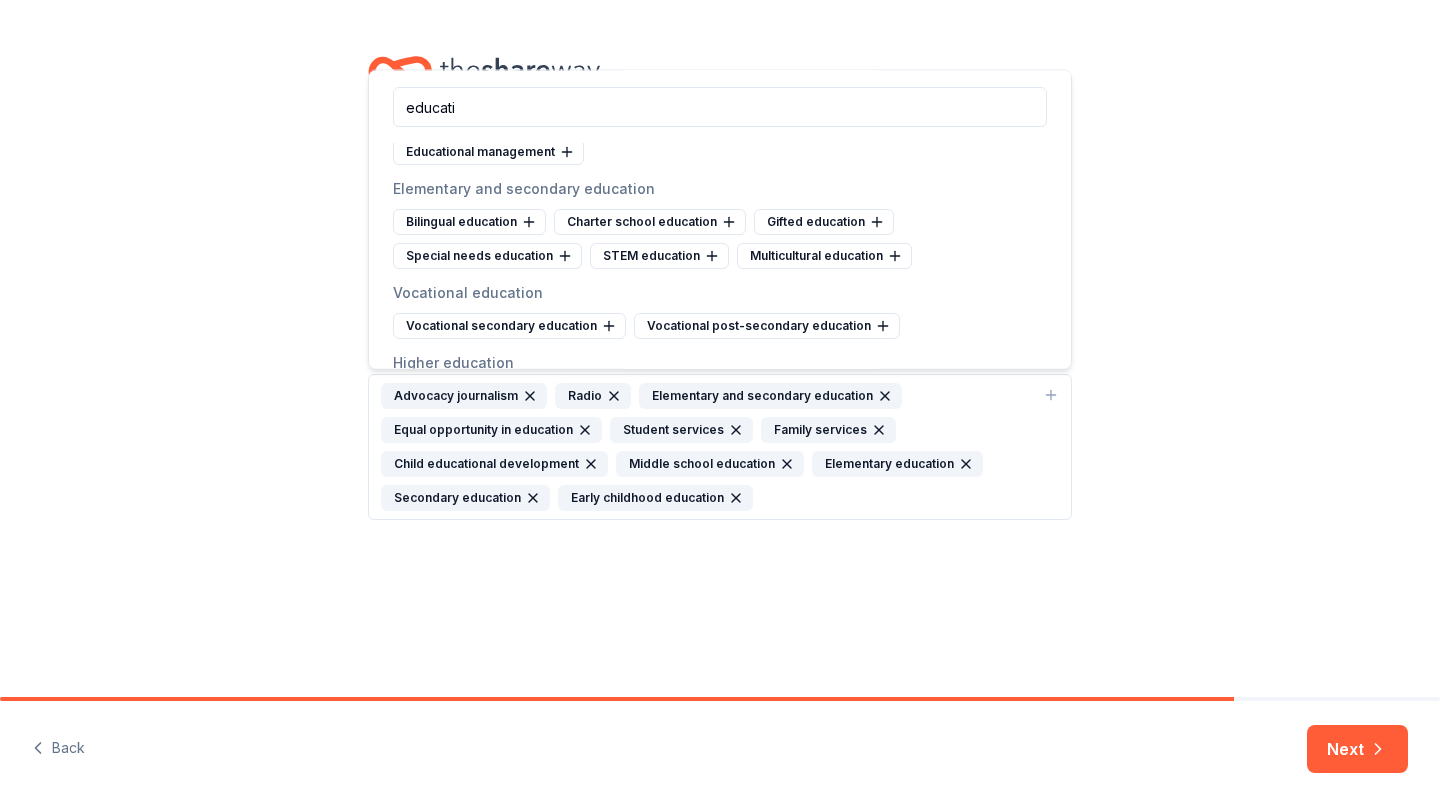 scroll, scrollTop: 166, scrollLeft: 0, axis: vertical 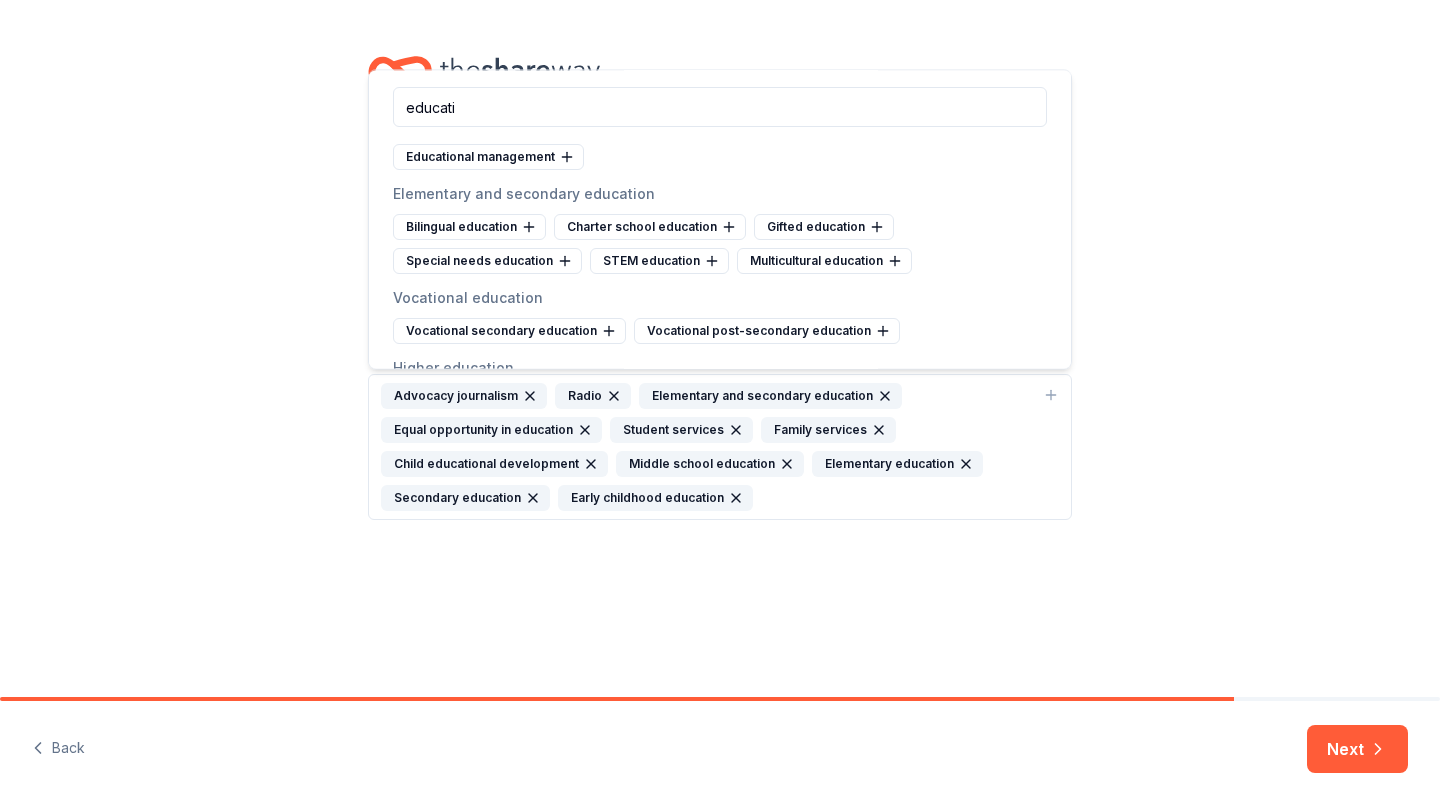click on "Special needs education" at bounding box center [487, 262] 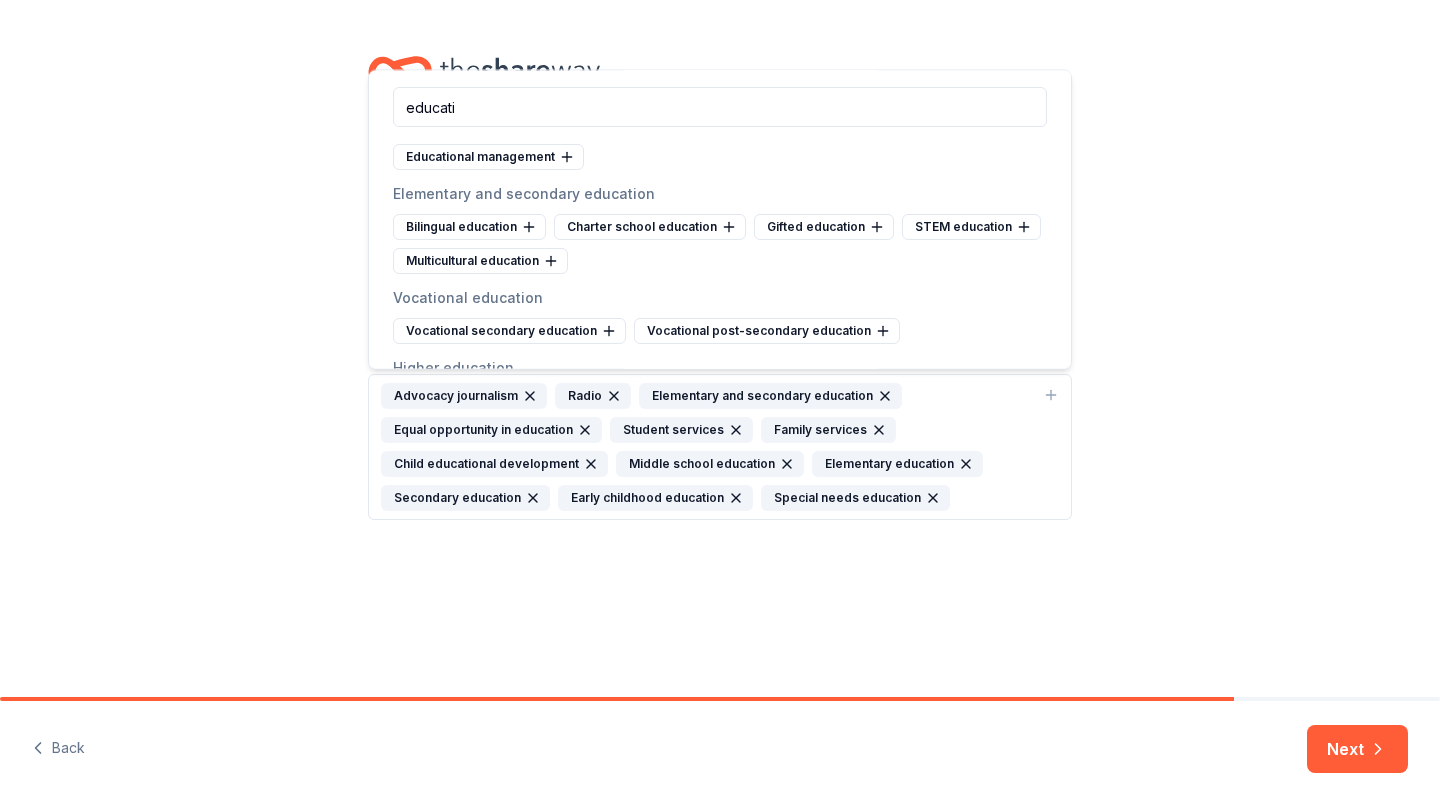click on "Charter school education" at bounding box center [650, 228] 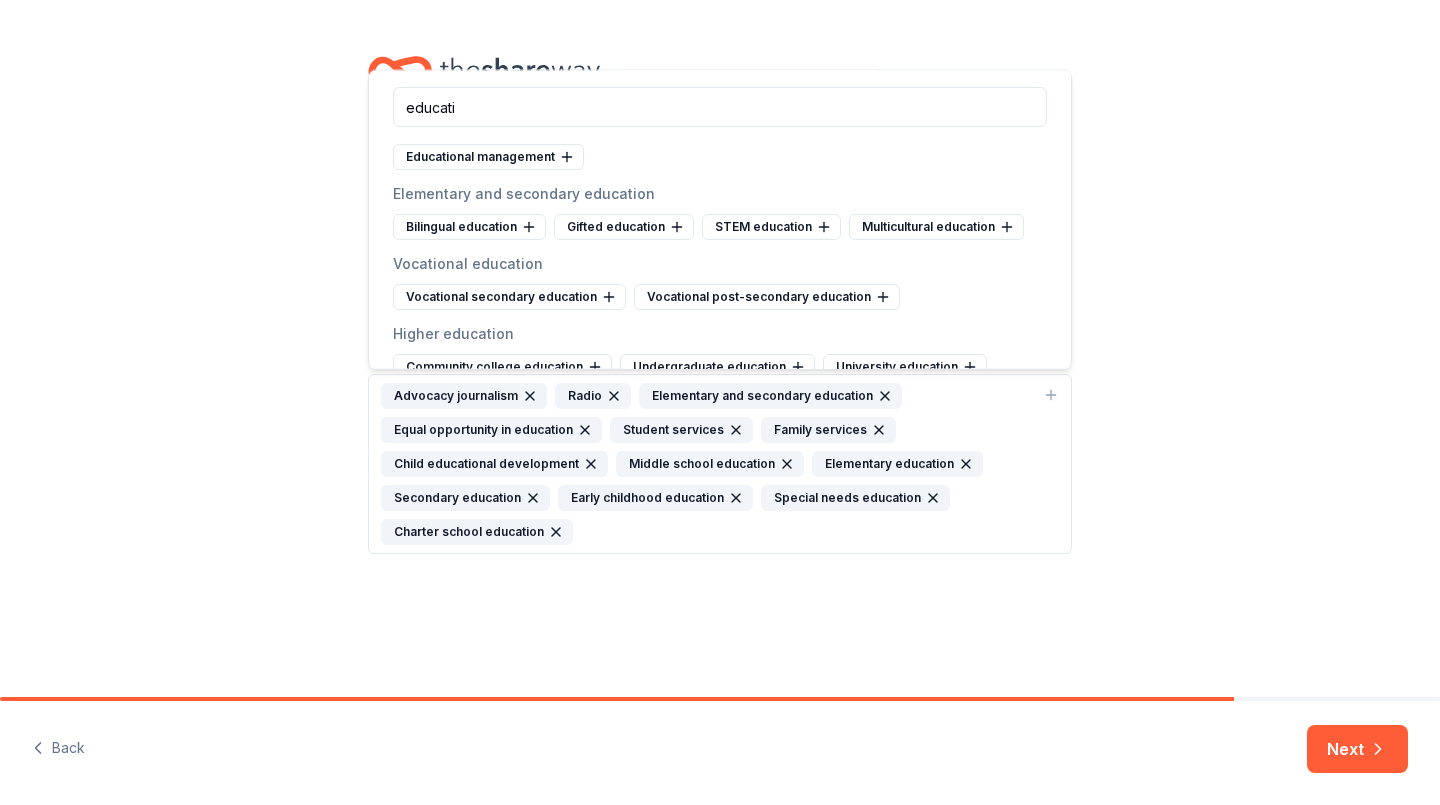 click on "Gifted education" at bounding box center [624, 228] 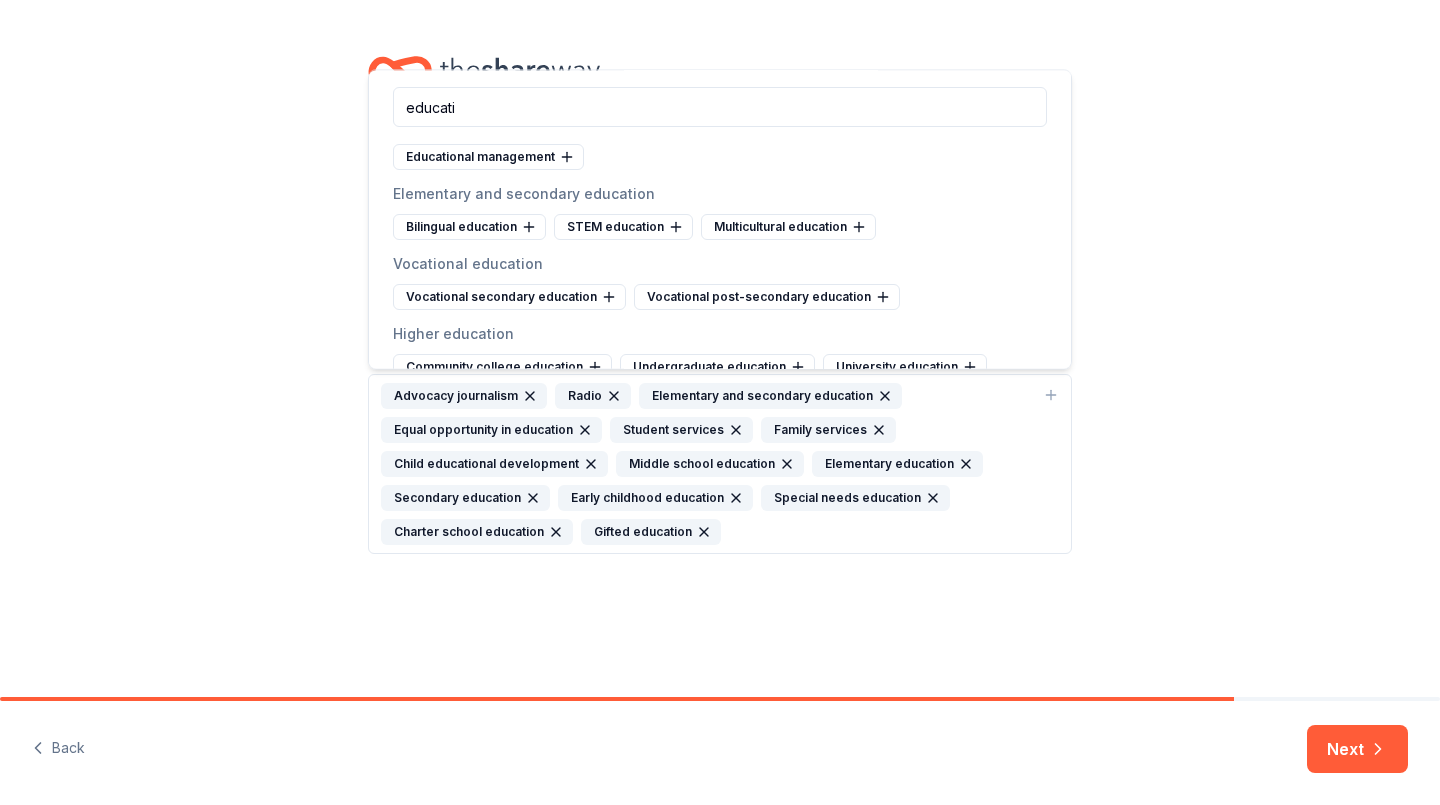 click on "STEM education" at bounding box center [623, 228] 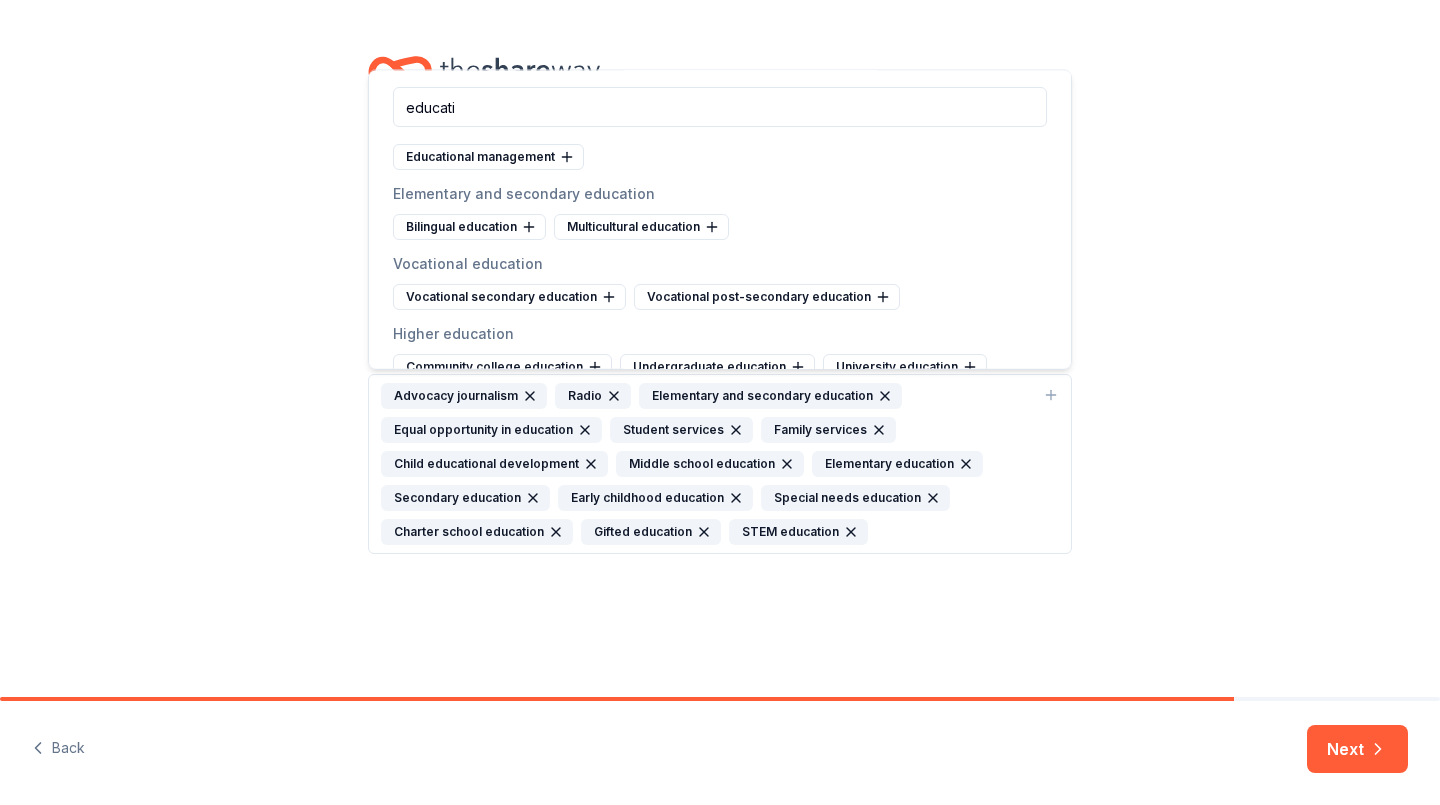 click on "Multicultural education" at bounding box center [641, 228] 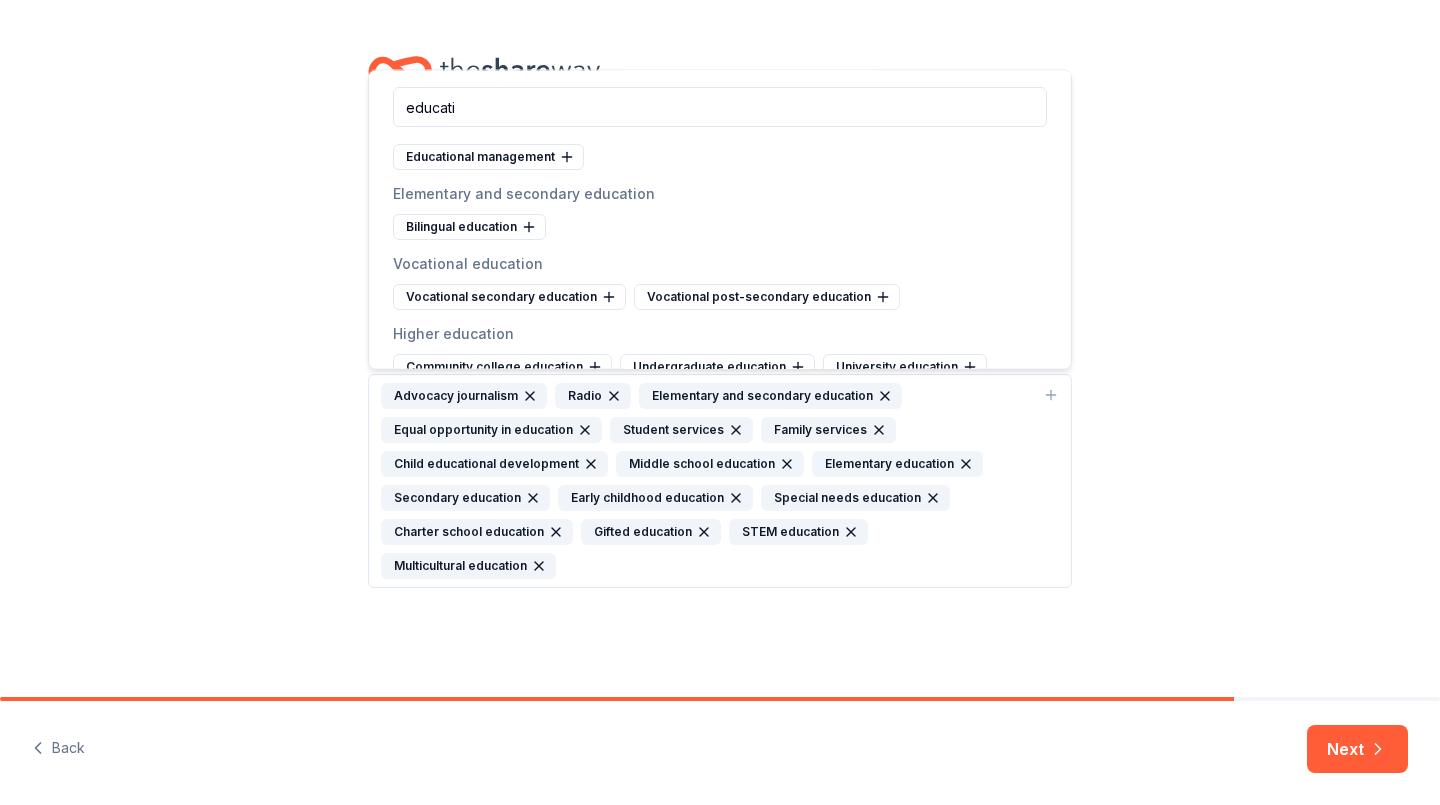 click on "Bilingual education" at bounding box center (469, 228) 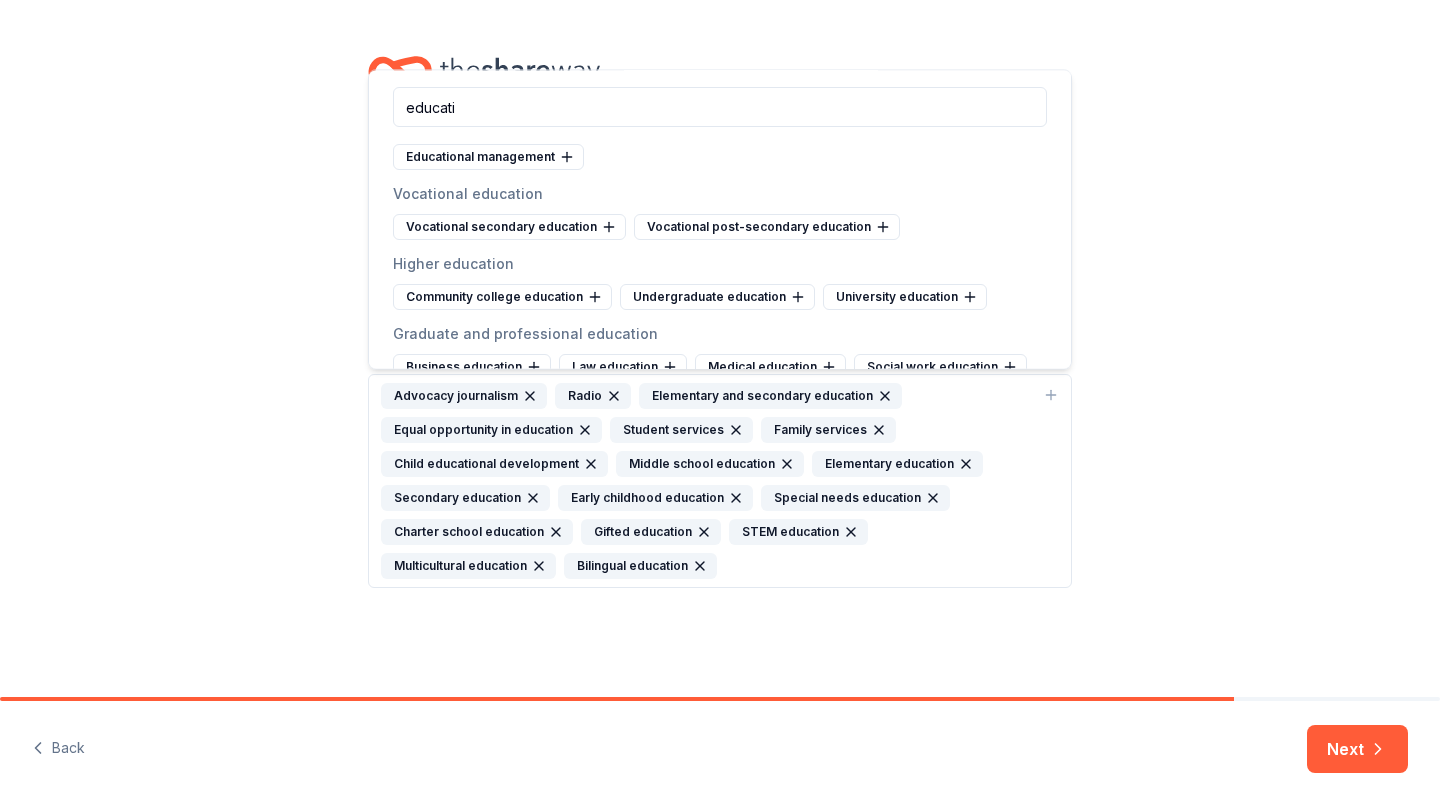 click on "Vocational secondary education" at bounding box center [509, 228] 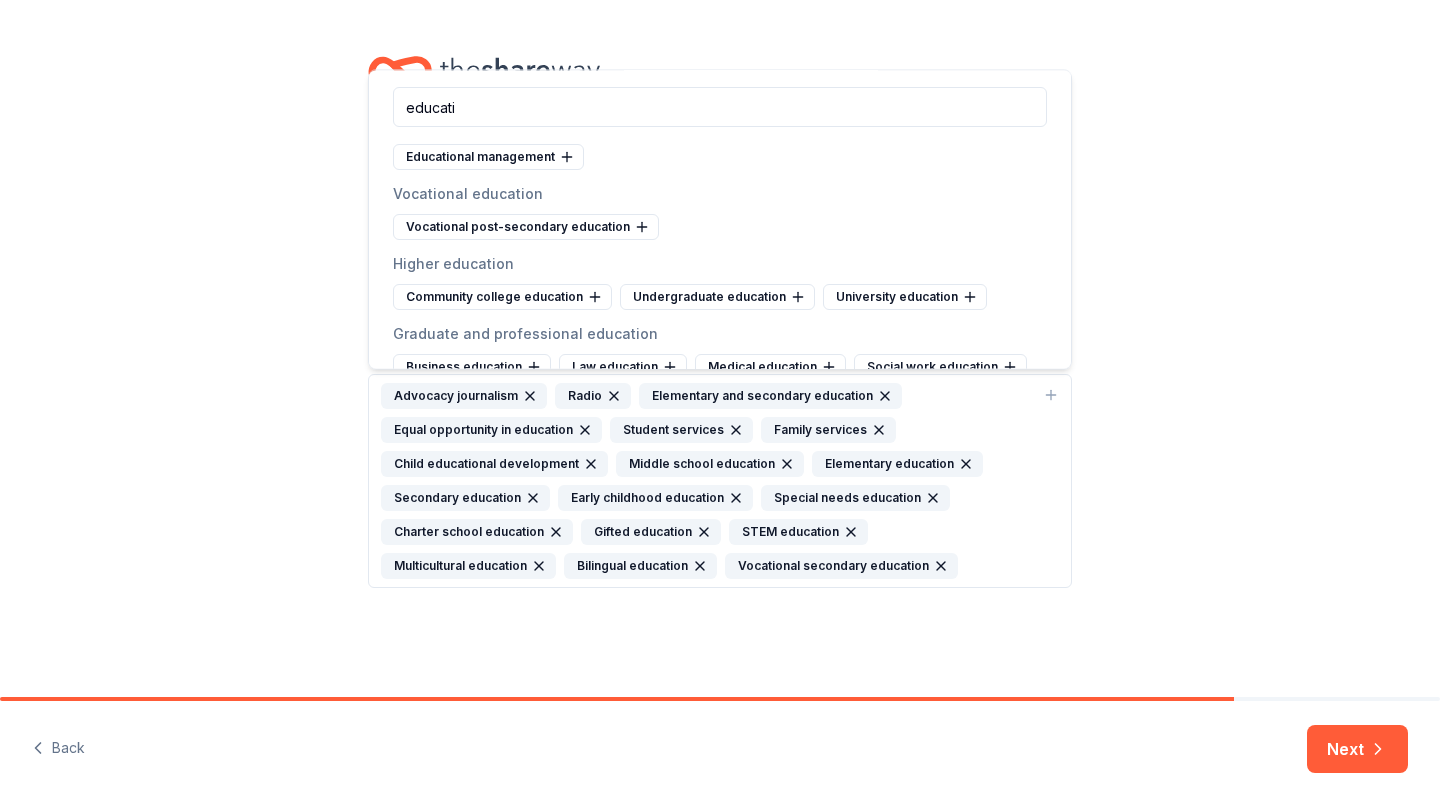 click on "Vocational post-secondary education" at bounding box center (526, 228) 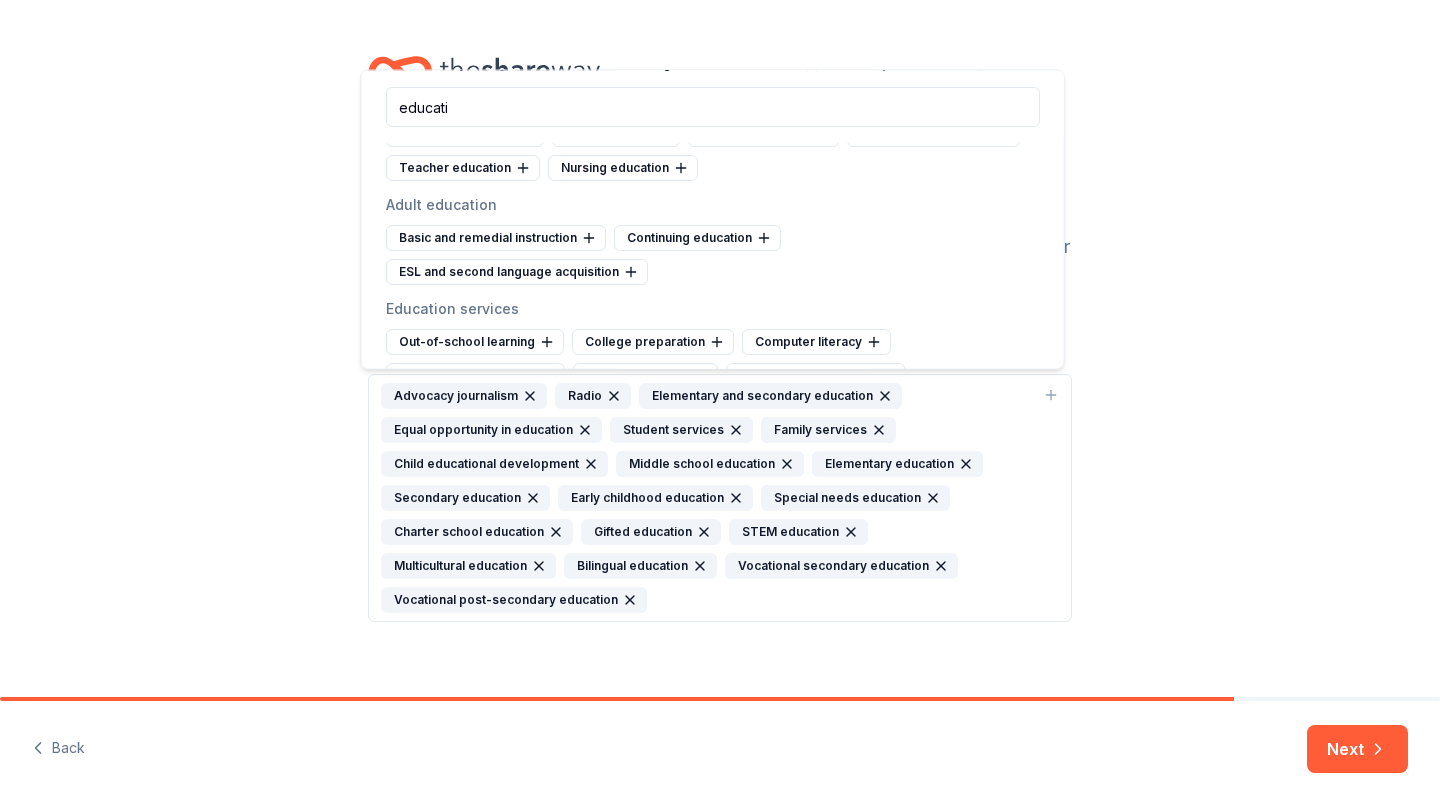 scroll, scrollTop: 330, scrollLeft: 0, axis: vertical 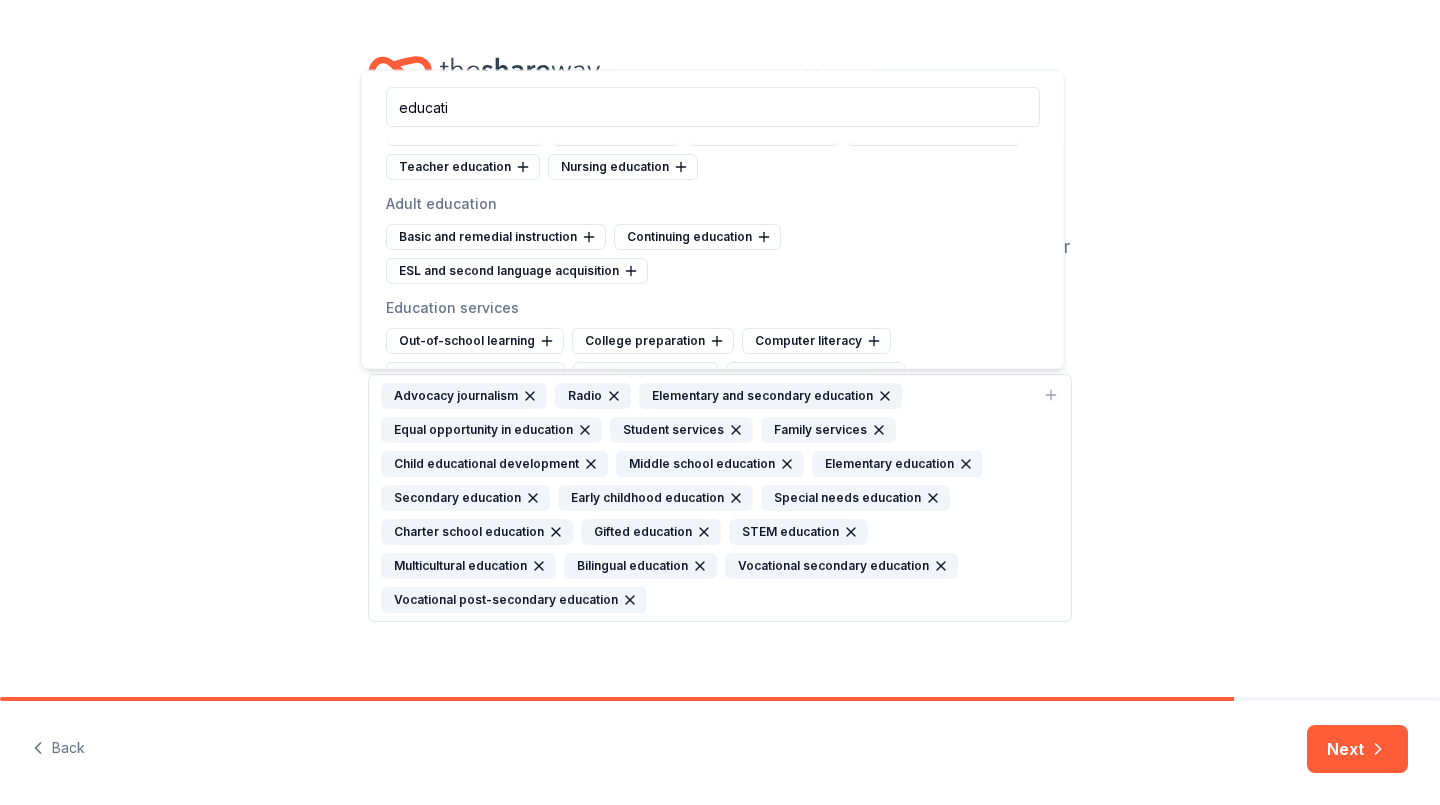 click on "ESL and second language acquisition" at bounding box center [517, 272] 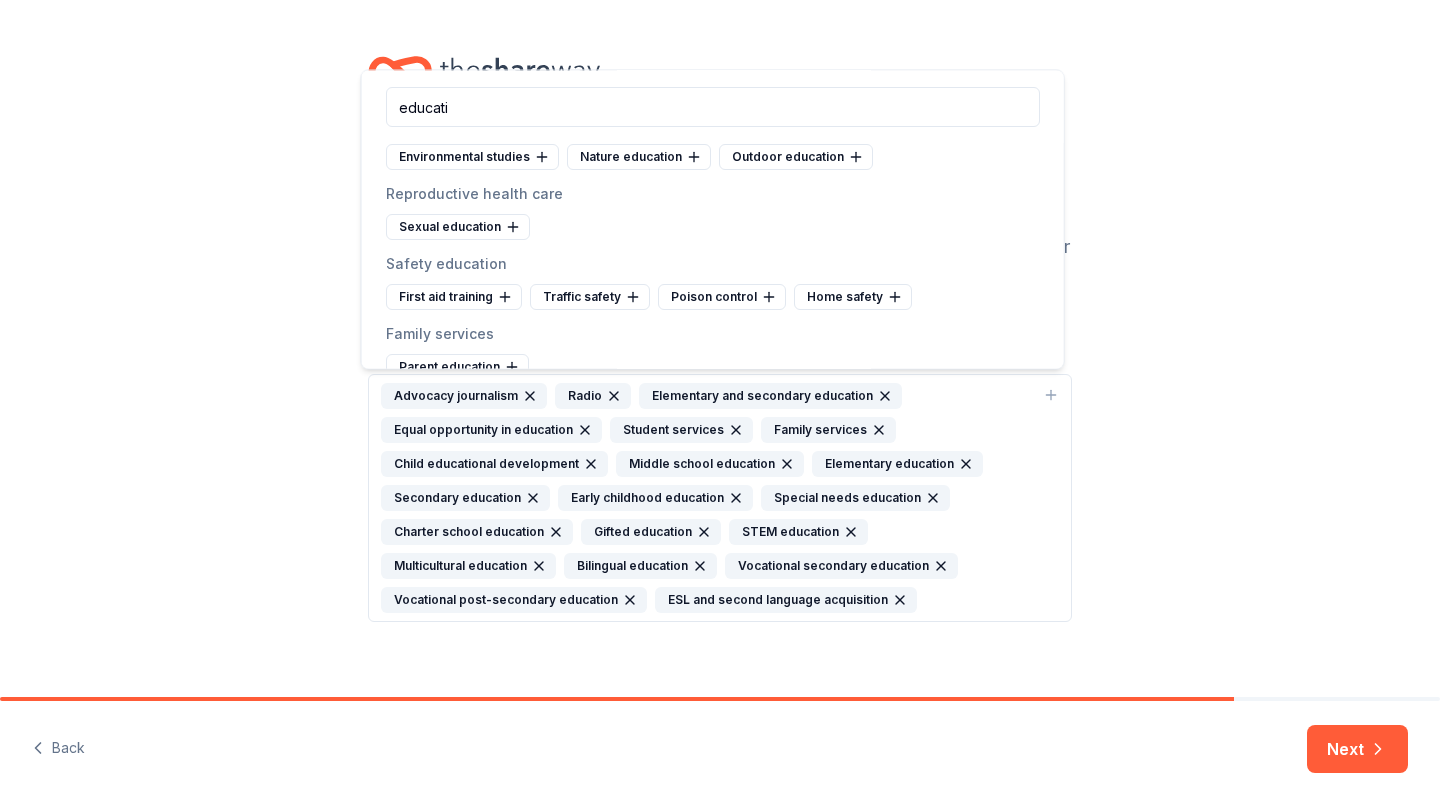 scroll, scrollTop: 680, scrollLeft: 0, axis: vertical 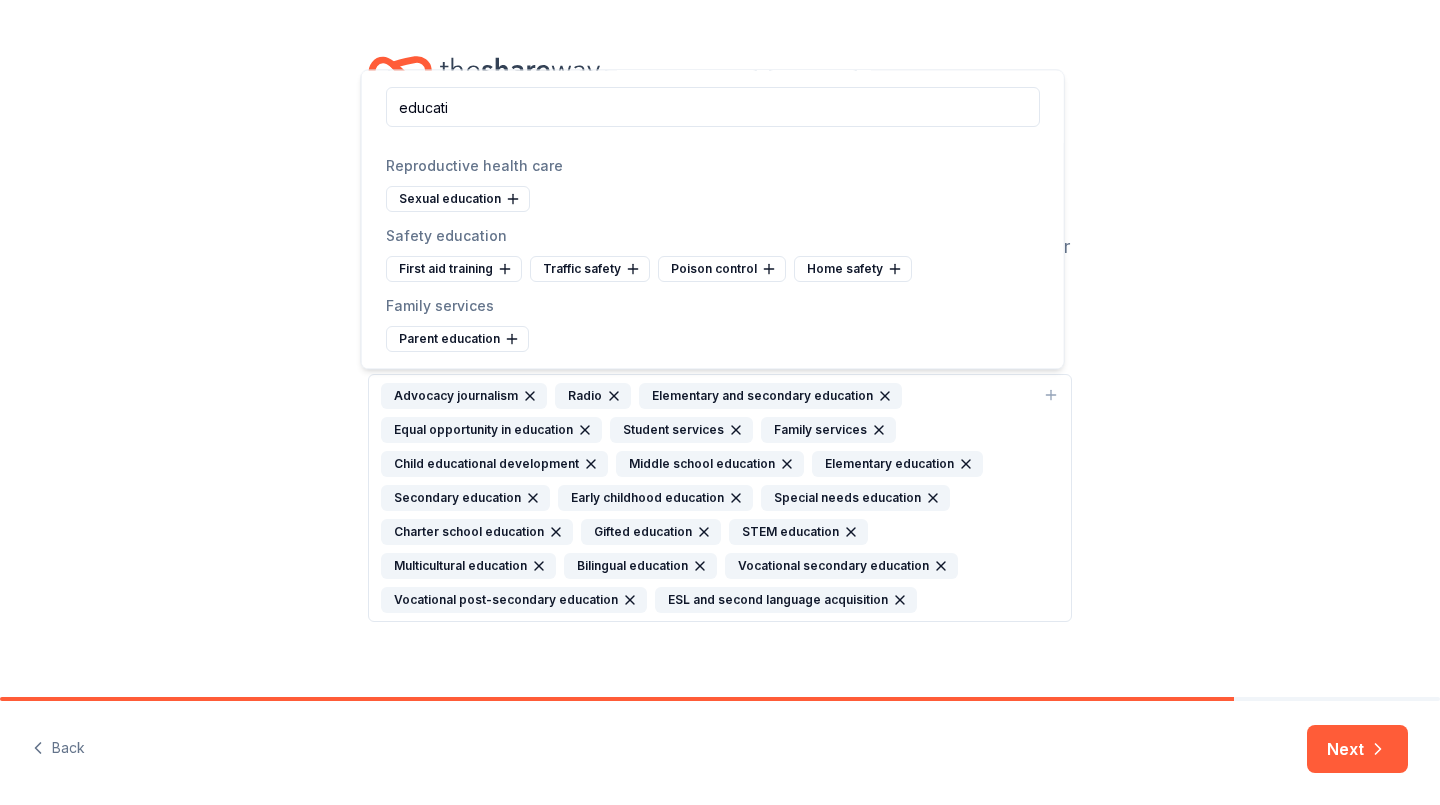 click on "Cause tags for your project From your  project details, mission, and NTEE code   we found the tags below. Add or remove tags to further refine your cause category. Cause tags * Advocacy journalism Radio Elementary and secondary education Equal opportunity in education Student services Family services Child educational development Middle school education Elementary education Secondary education Early childhood education Special needs education Charter school education Gifted education STEM education Multicultural education Bilingual education Vocational secondary education Vocational post-secondary education ESL and second language acquisition" at bounding box center (720, 359) 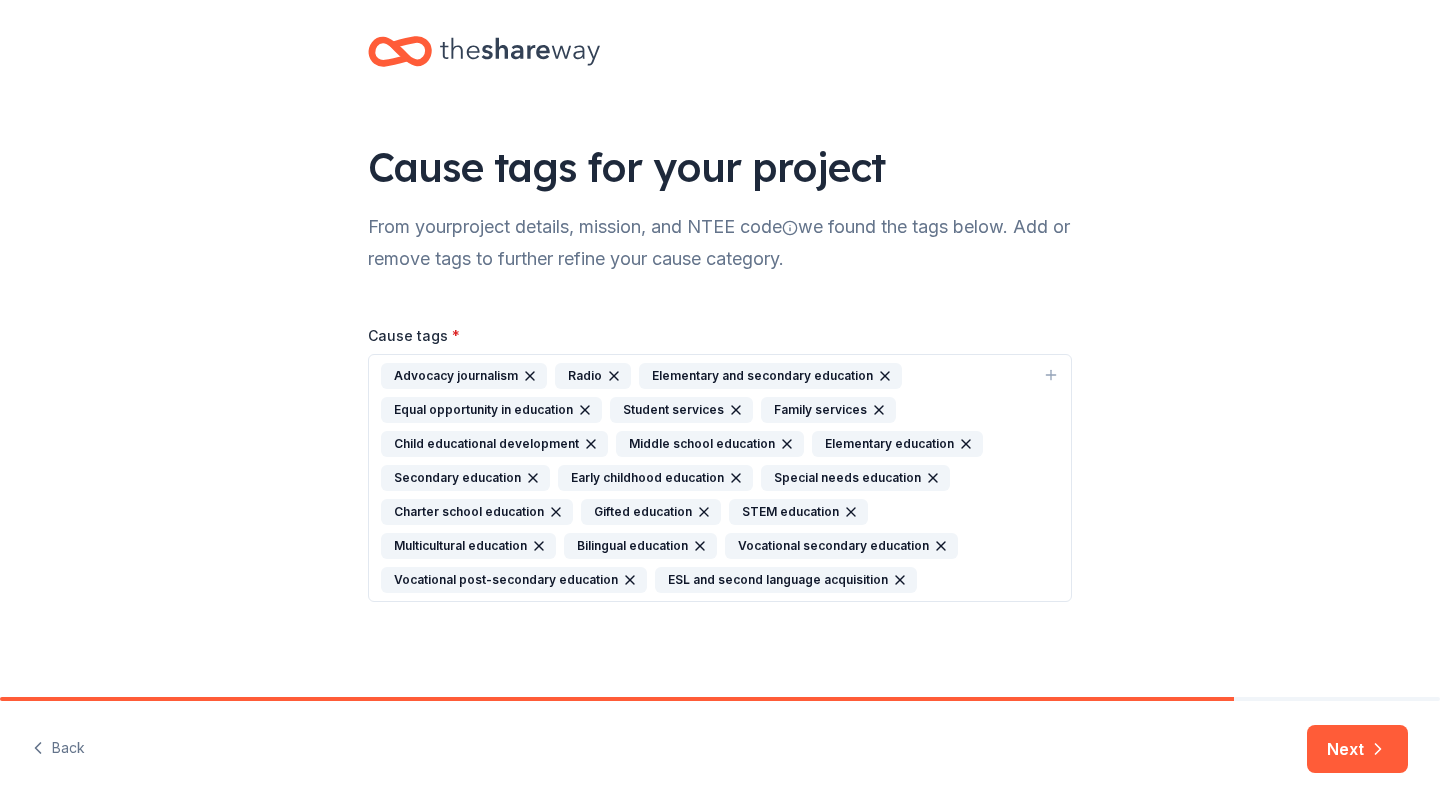 scroll, scrollTop: 18, scrollLeft: 0, axis: vertical 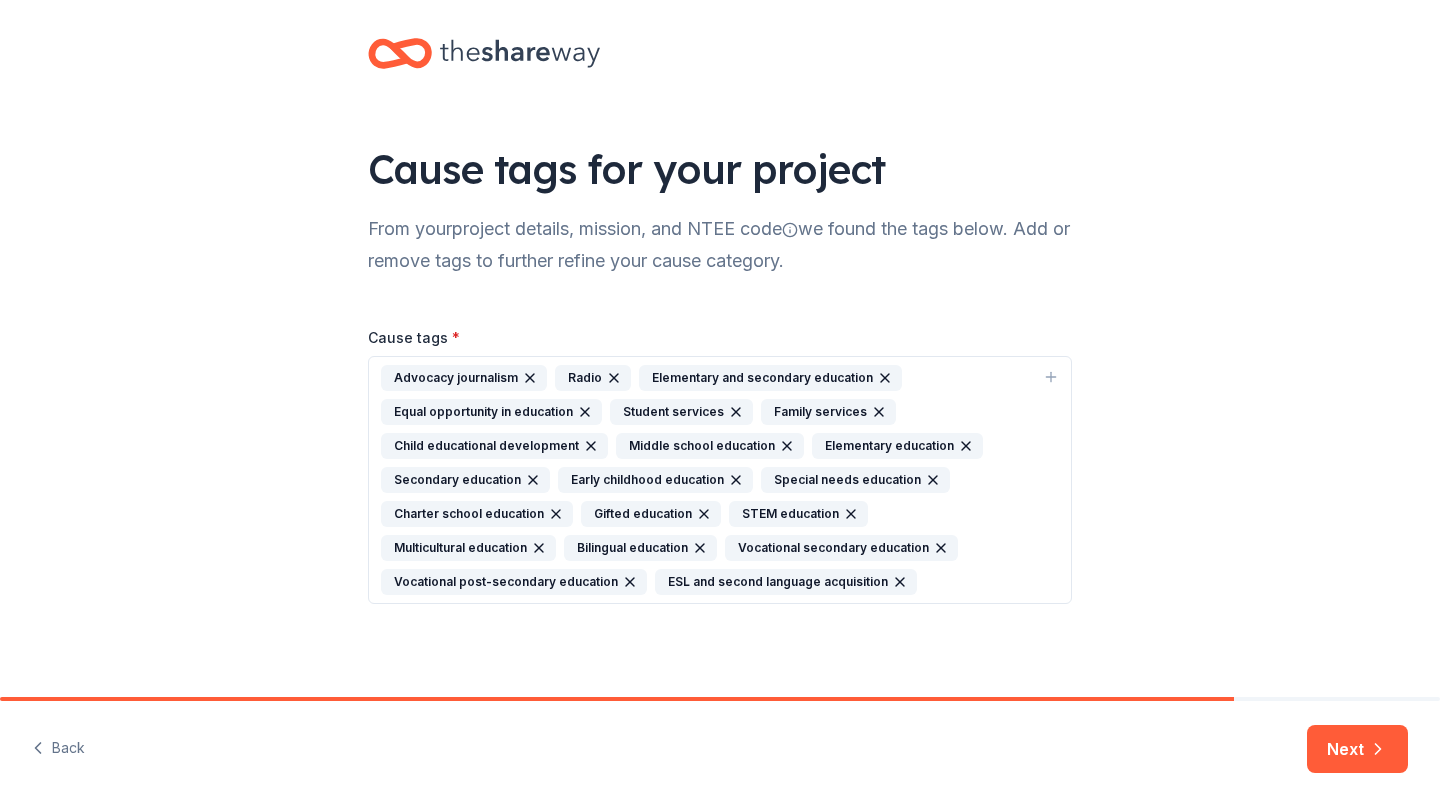 click on "Next" at bounding box center (1357, 749) 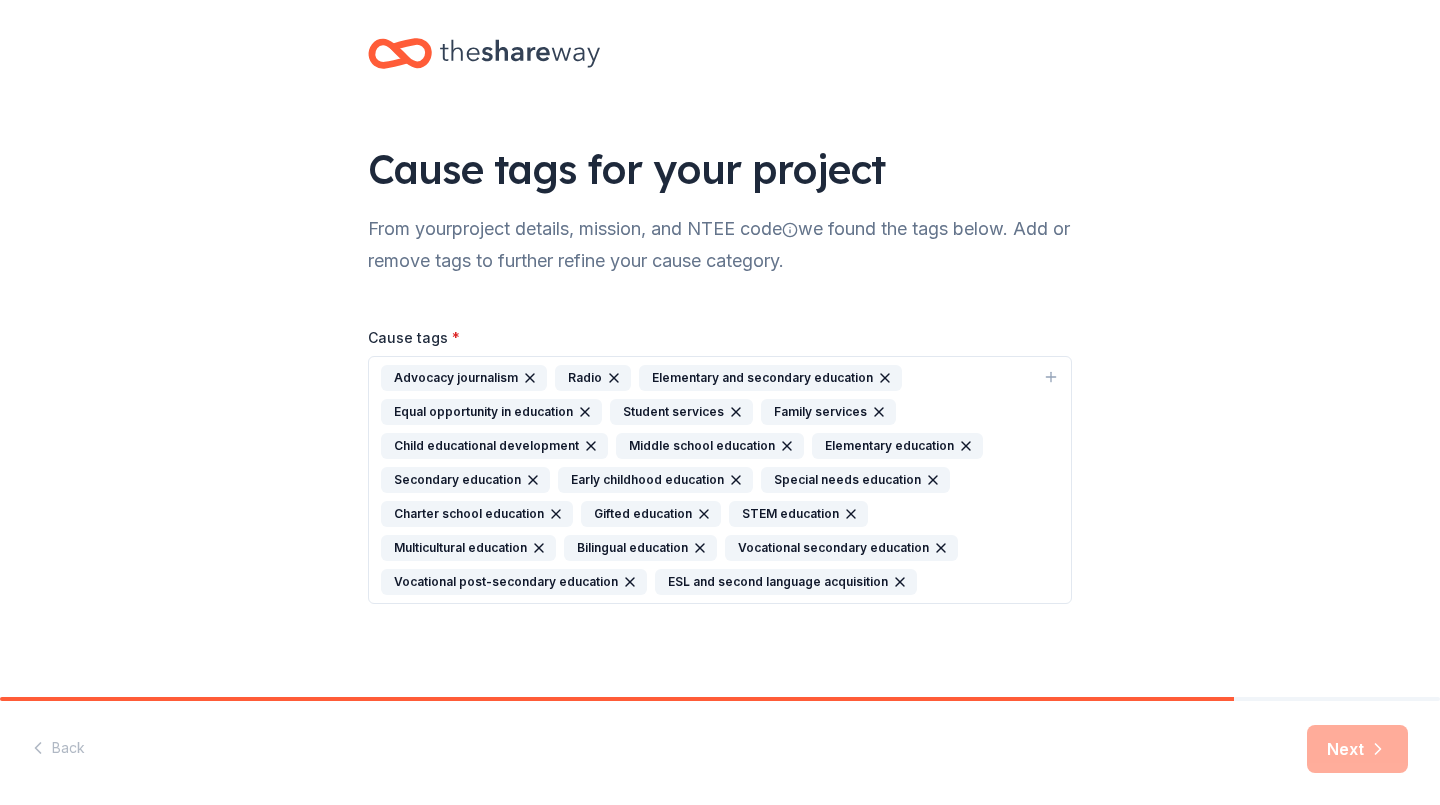 click 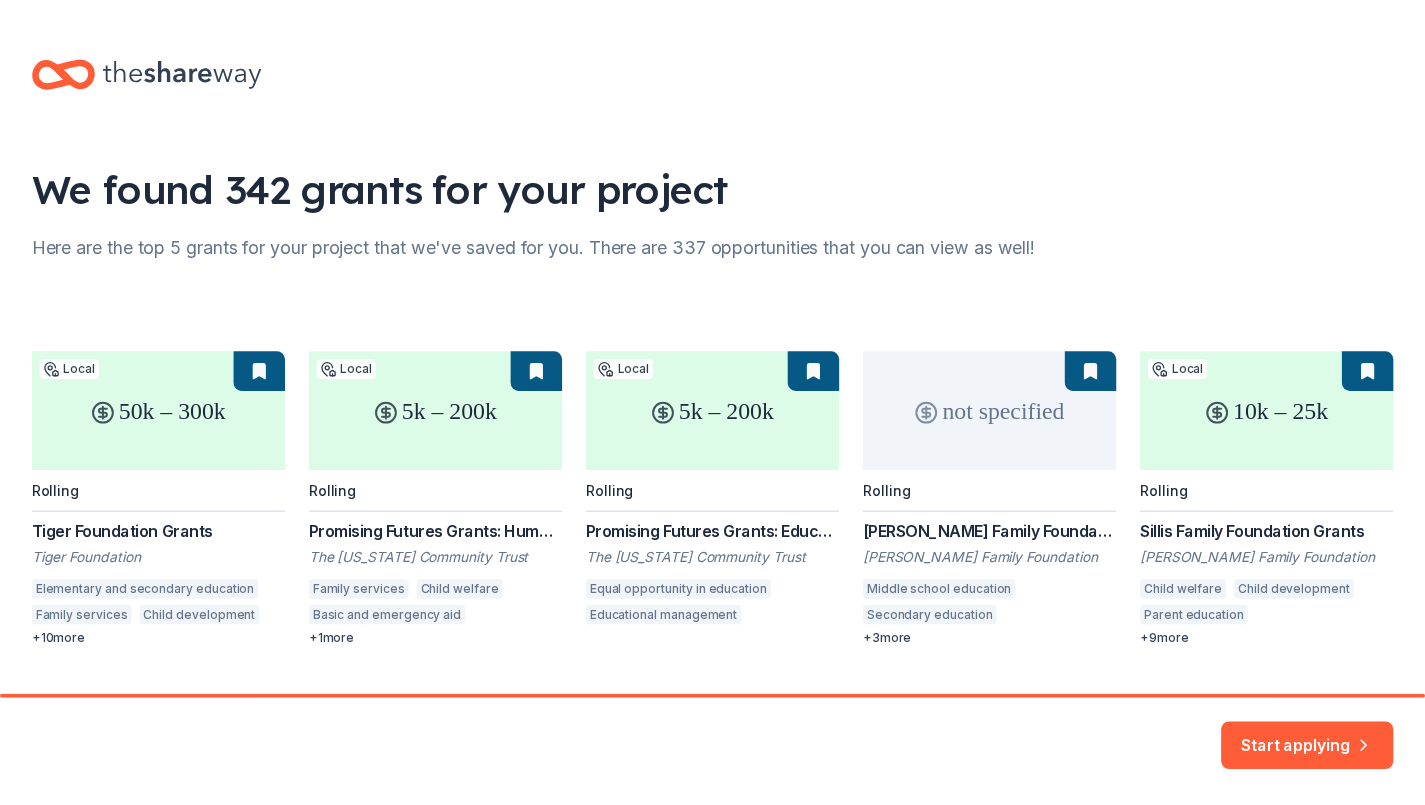 scroll, scrollTop: 48, scrollLeft: 0, axis: vertical 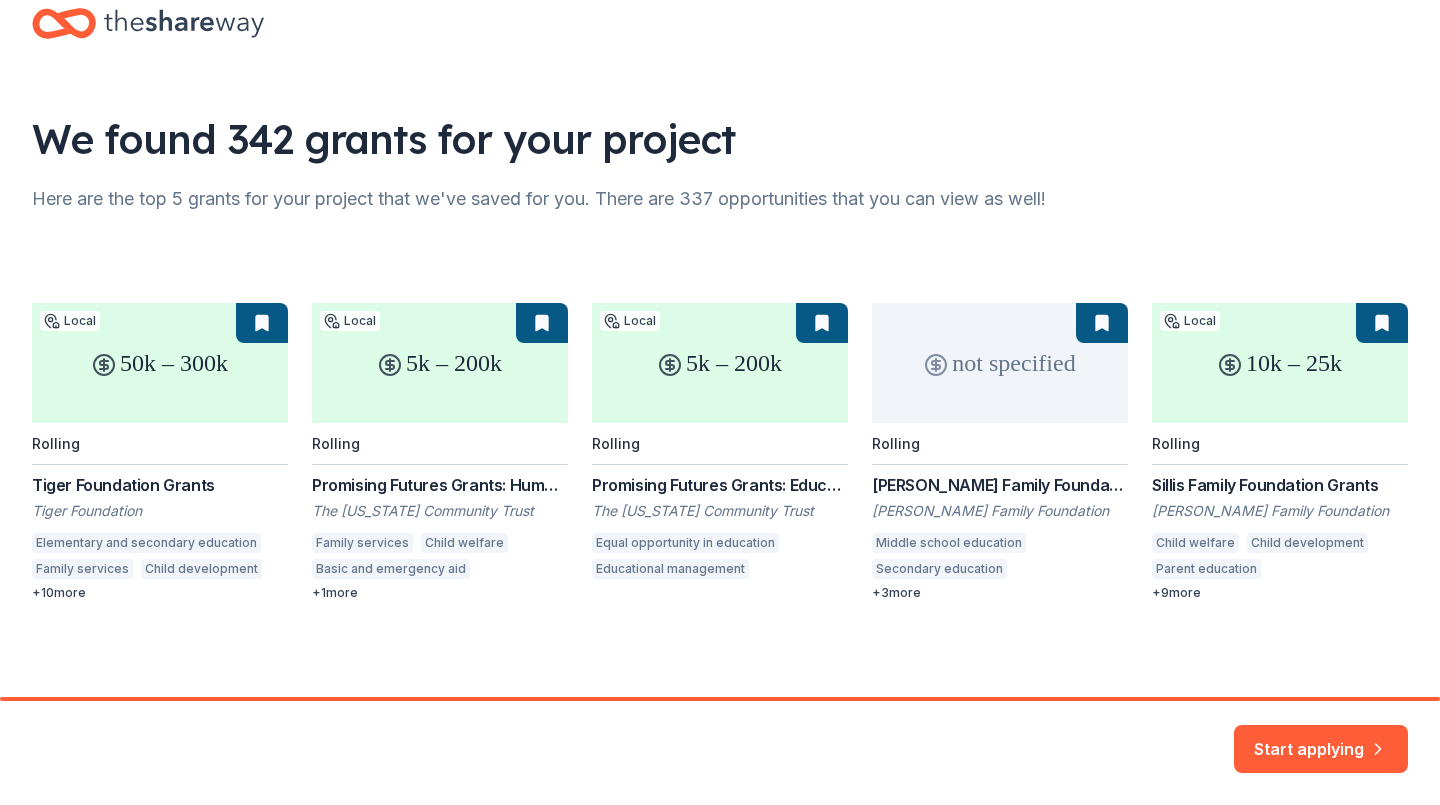 click on "50k – 300k Local Rolling Tiger Foundation Grants Tiger Foundation Elementary and secondary education Family services Child development Parent education Child welfare Educational management College preparation Early childhood education Education services Employment Juvenile justice Offender re-entry Courts +  10  more 5k – 200k Local Rolling Promising Futures Grants: Human Services Focus Area The New York Community Trust Family services Child welfare Basic and emergency aid Human services +  1  more 5k – 200k Local Rolling Promising Futures Grants: Education The New York Community Trust Equal opportunity in education Educational management not specified Rolling Harman Family Foundation Grant Harman Family Foundation Middle school education Secondary education Education services Student retention Employment +  3  more 10k – 25k Local Rolling Sillis Family Foundation Grants Sills Family Foundation Child welfare Child development Parent education Early childhood education Special population support +  9" at bounding box center [720, 452] 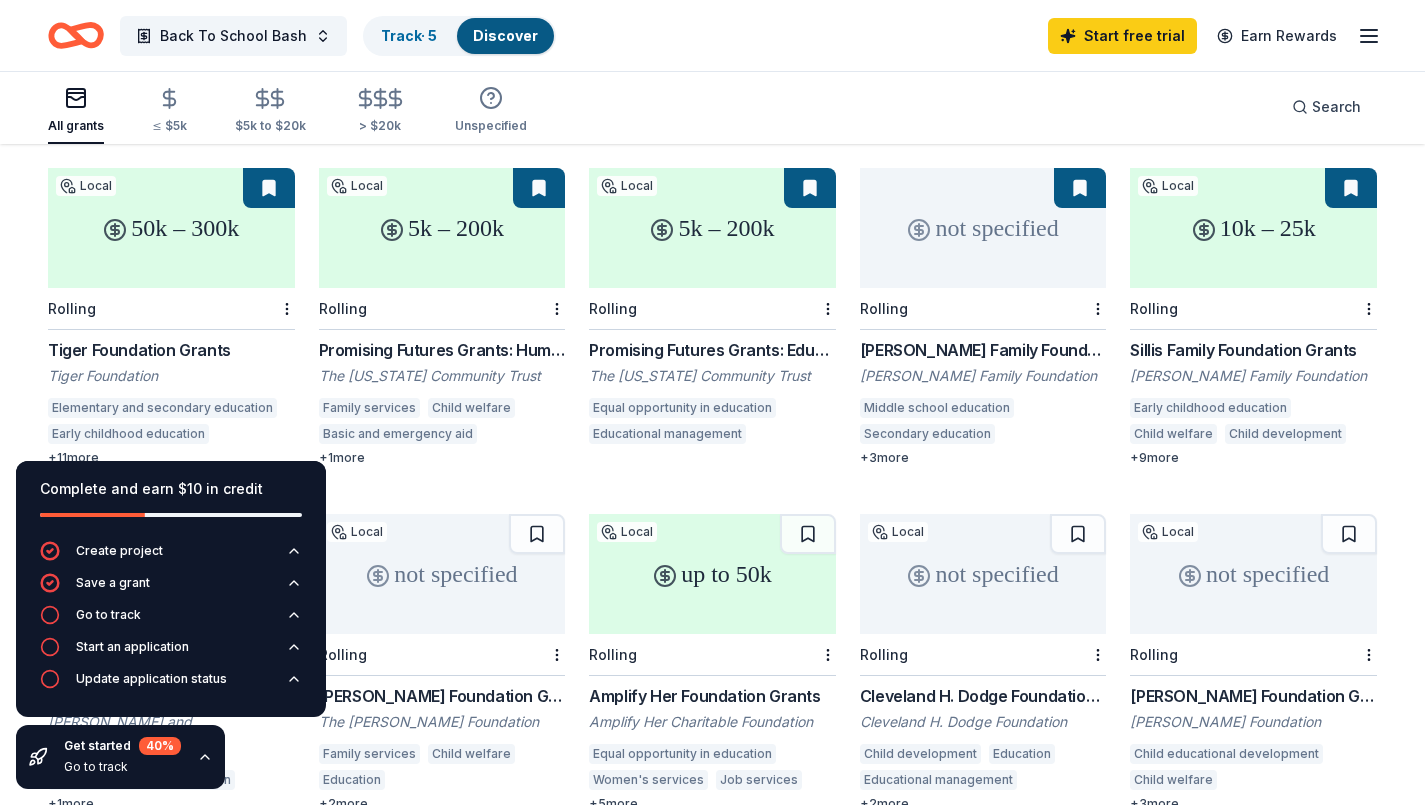 scroll, scrollTop: 191, scrollLeft: 0, axis: vertical 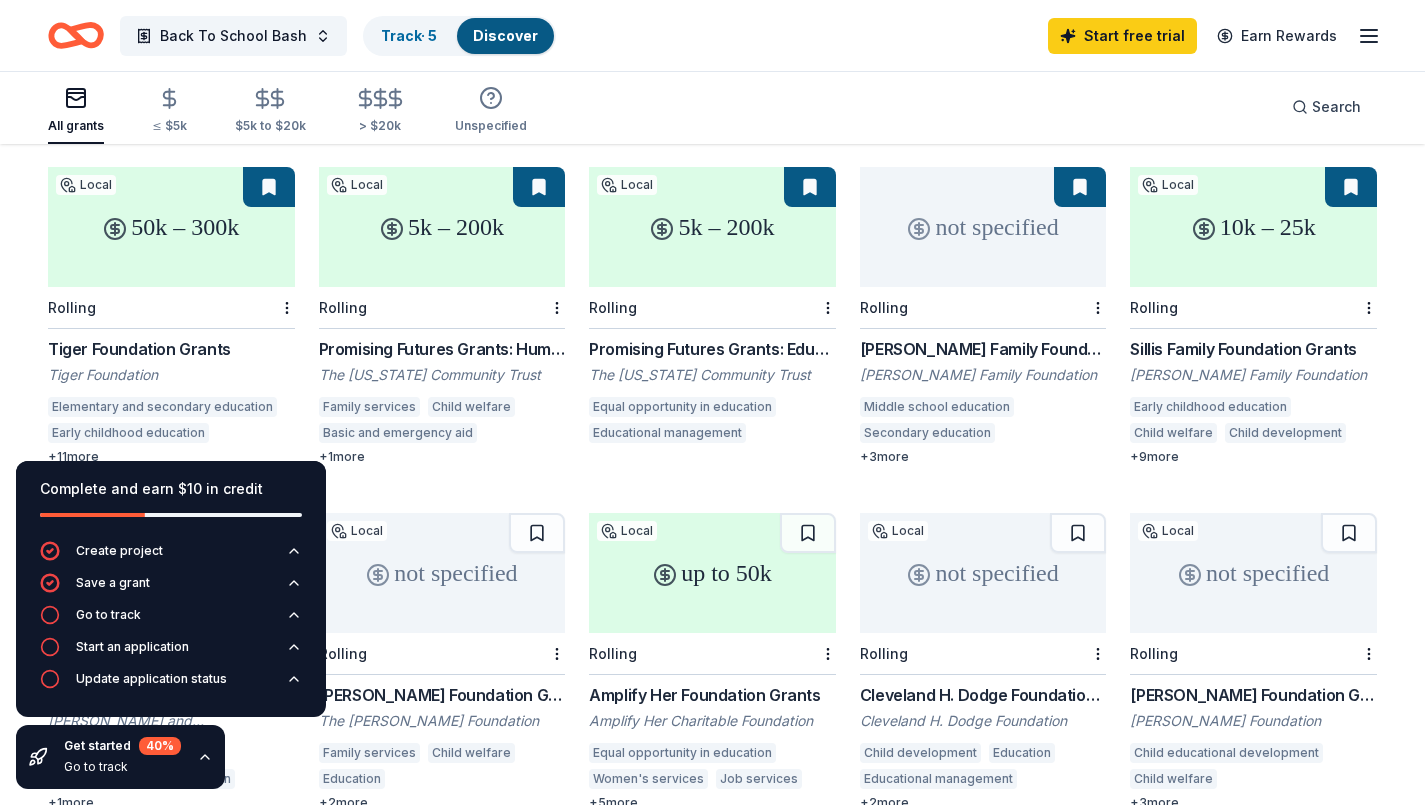 click on "5k – 200k" at bounding box center (442, 227) 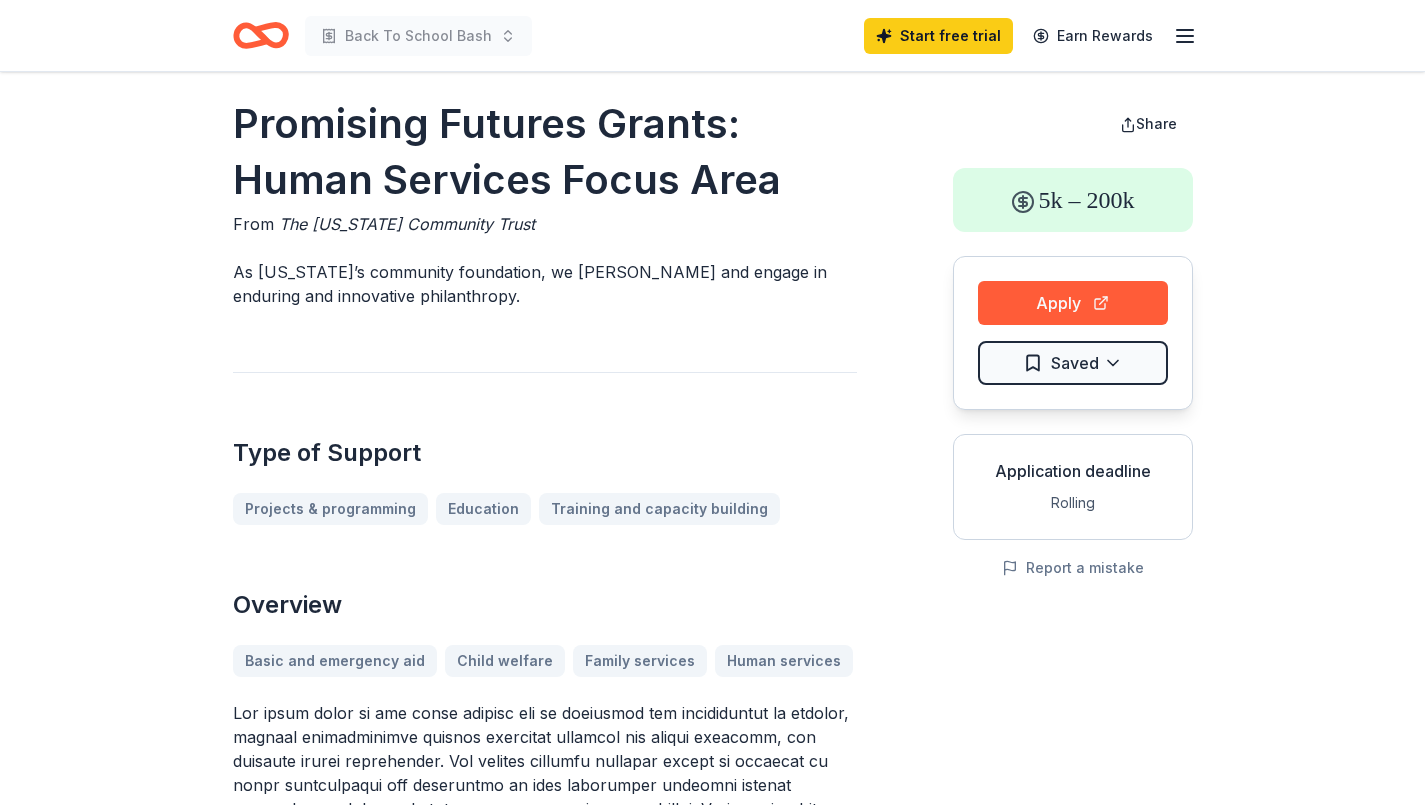 scroll, scrollTop: 0, scrollLeft: 0, axis: both 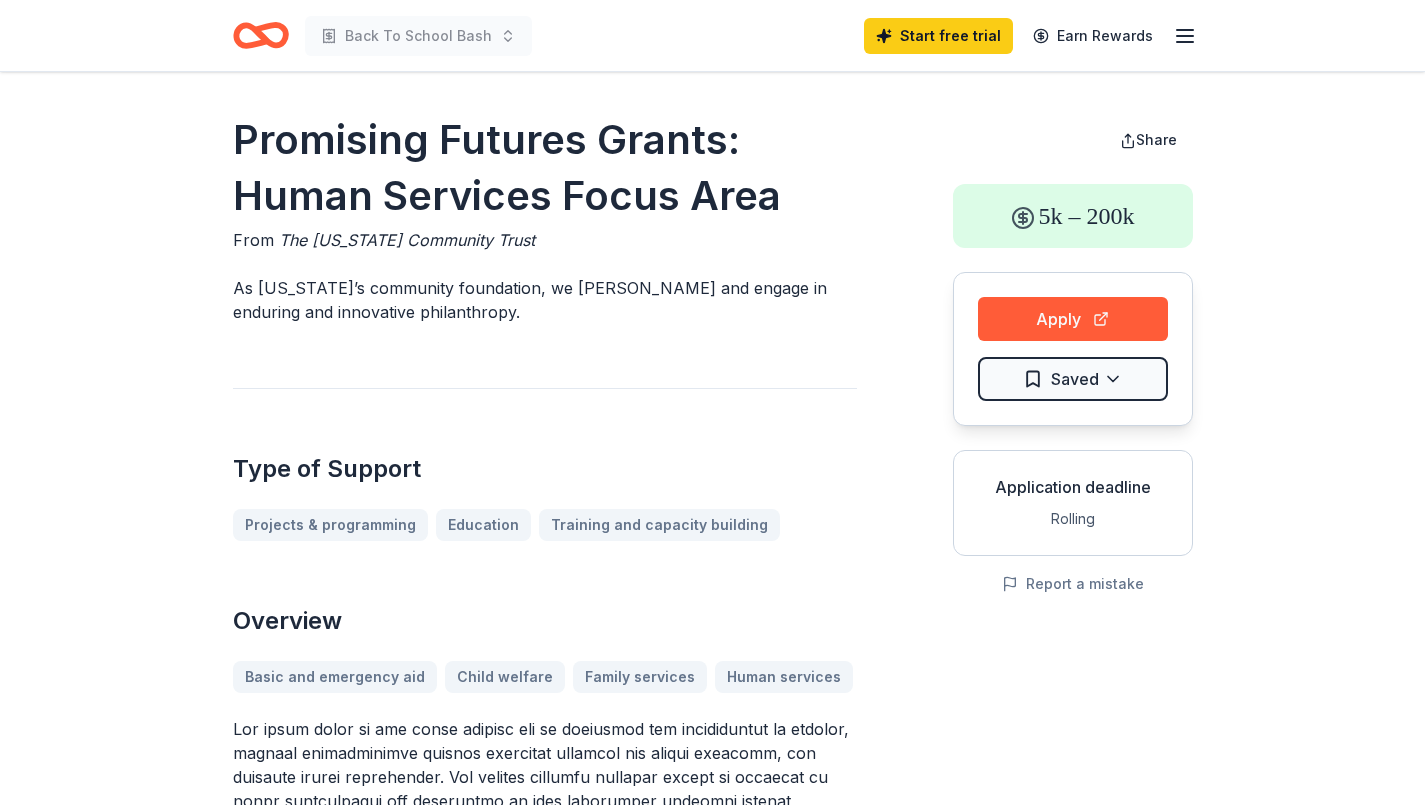 click on "Apply" at bounding box center [1073, 319] 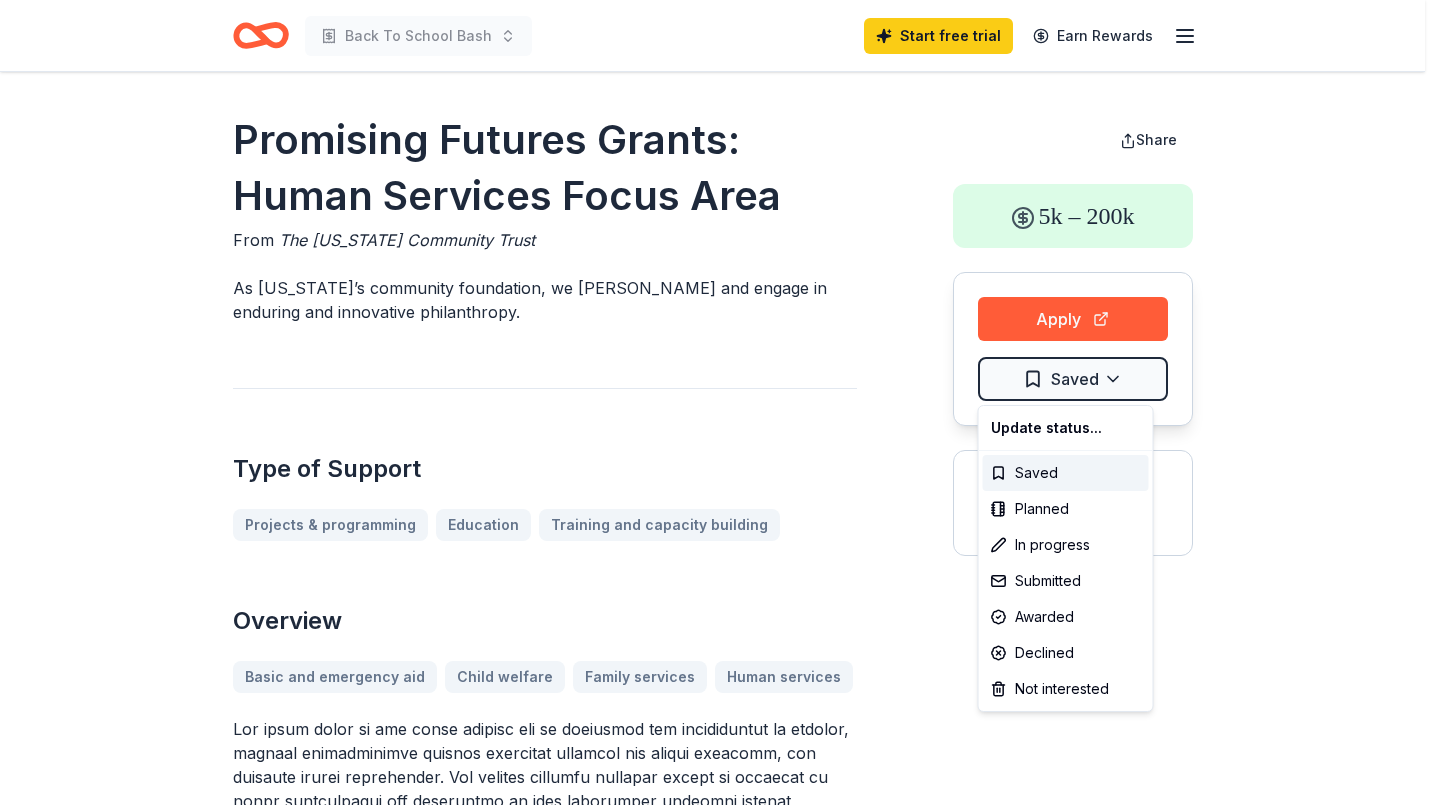 click on "Back To School Bash Start free  trial Earn Rewards Promising Futures Grants: Human Services Focus Area From   The [US_STATE] Community Trust As [US_STATE]’s community foundation, we [PERSON_NAME] and engage in enduring and innovative philanthropy. Type of Support Projects & programming Education Training and capacity building Overview Basic and emergency aid Child welfare Family services Human services Eligibility Organization's Location [GEOGRAPHIC_DATA] Program Location [GEOGRAPHIC_DATA] ([GEOGRAPHIC_DATA], [GEOGRAPHIC_DATA], [US_STATE][GEOGRAPHIC_DATA], [GEOGRAPHIC_DATA], [GEOGRAPHIC_DATA]) Organization Type 501(c)(3) Nonprofit Fiscally-sponsored organization Public charities Groups sponsored by a public charity Other
Focus on [US_STATE], but some support is available for organizations headquartered outside the City
Grantees (or fiscal agents) should have a board of directors with at least four members
No more than one paid board member on the board of directors
Programs that promote change in policy or systems
Programs that build capacity of organizations" at bounding box center (720, 402) 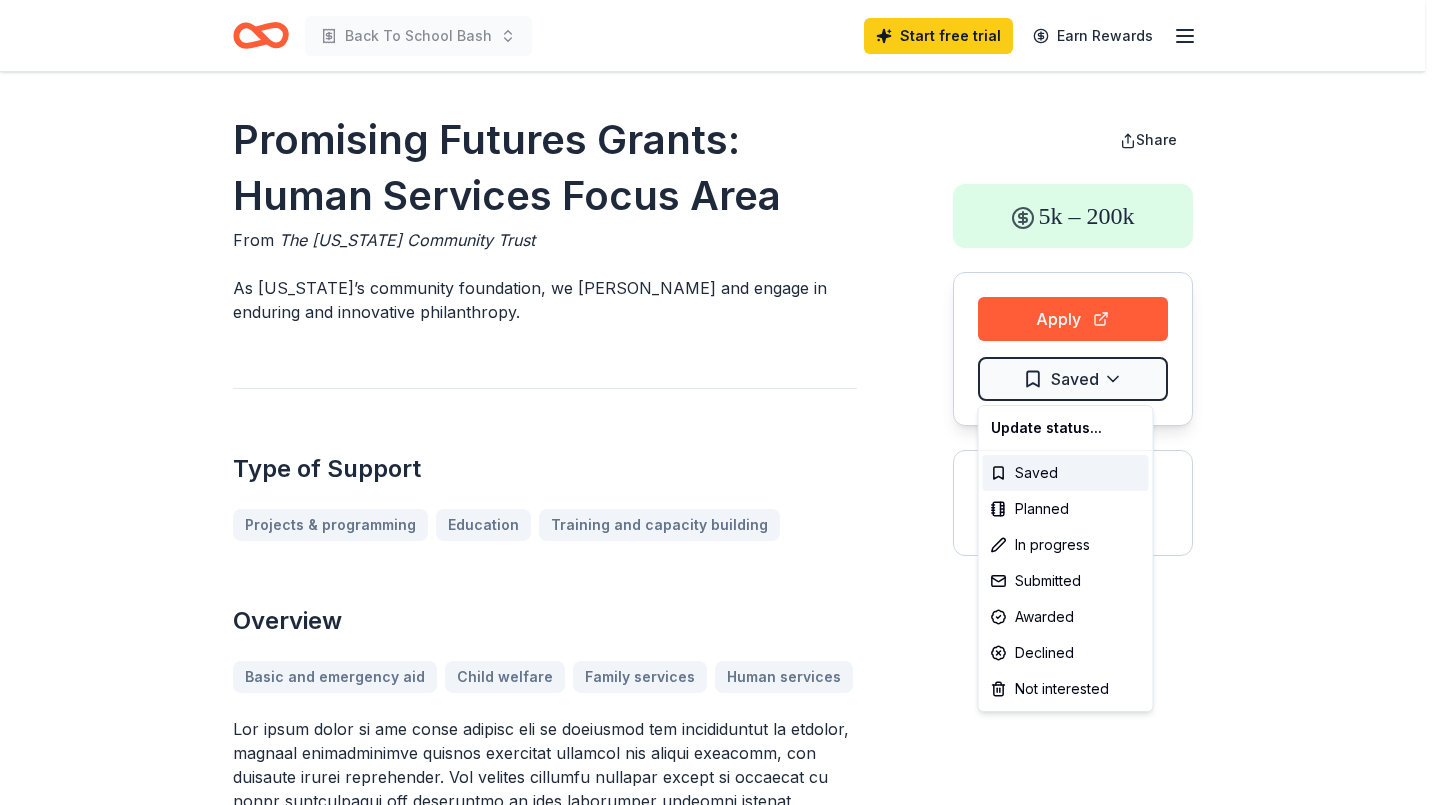 click on "Back To School Bash Start free  trial Earn Rewards Promising Futures Grants: Human Services Focus Area From   The [US_STATE] Community Trust As [US_STATE]’s community foundation, we [PERSON_NAME] and engage in enduring and innovative philanthropy. Type of Support Projects & programming Education Training and capacity building Overview Basic and emergency aid Child welfare Family services Human services Eligibility Organization's Location [GEOGRAPHIC_DATA] Program Location [GEOGRAPHIC_DATA] ([GEOGRAPHIC_DATA], [GEOGRAPHIC_DATA], [US_STATE][GEOGRAPHIC_DATA], [GEOGRAPHIC_DATA], [GEOGRAPHIC_DATA]) Organization Type 501(c)(3) Nonprofit Fiscally-sponsored organization Public charities Groups sponsored by a public charity Other
Focus on [US_STATE], but some support is available for organizations headquartered outside the City
Grantees (or fiscal agents) should have a board of directors with at least four members
No more than one paid board member on the board of directors
Programs that promote change in policy or systems
Programs that build capacity of organizations" at bounding box center (720, 402) 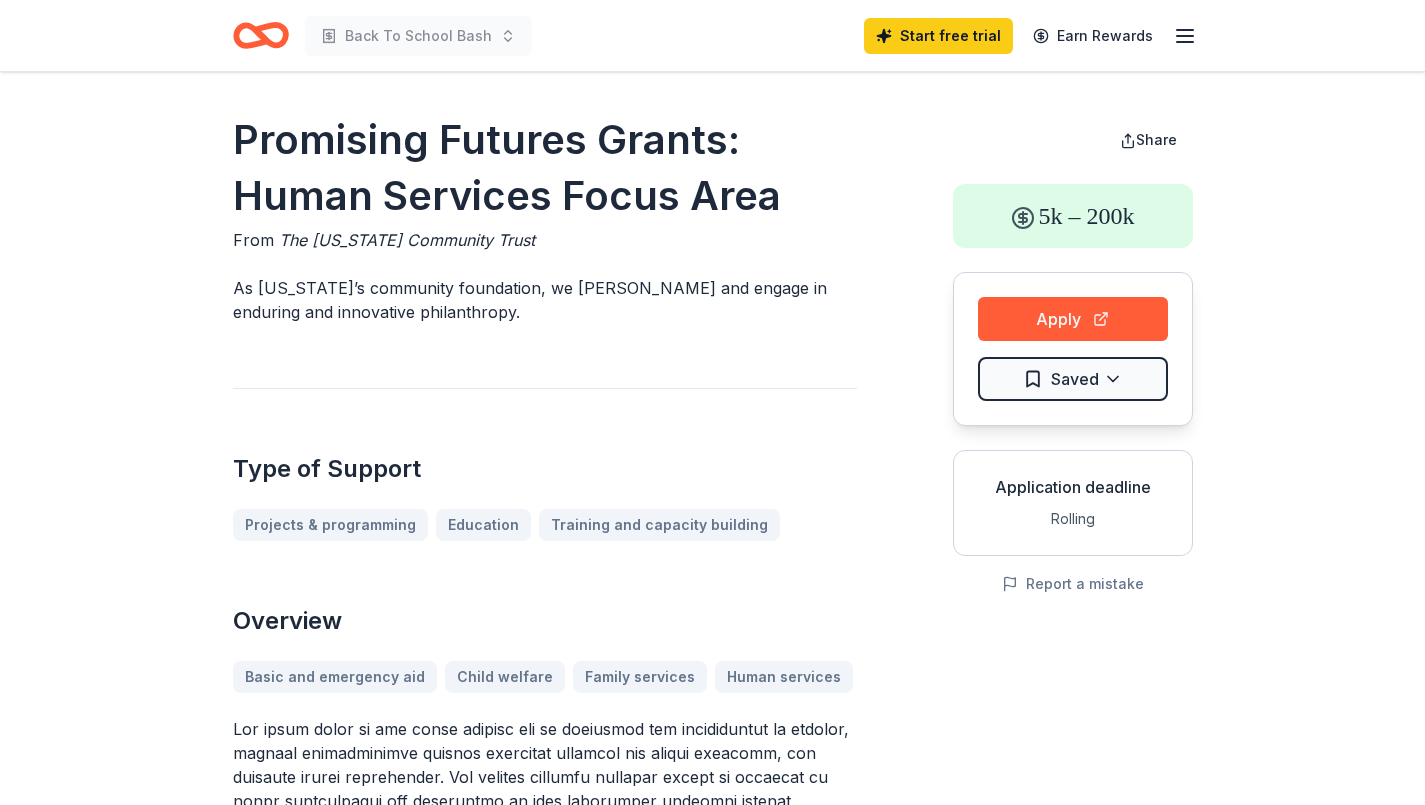 click 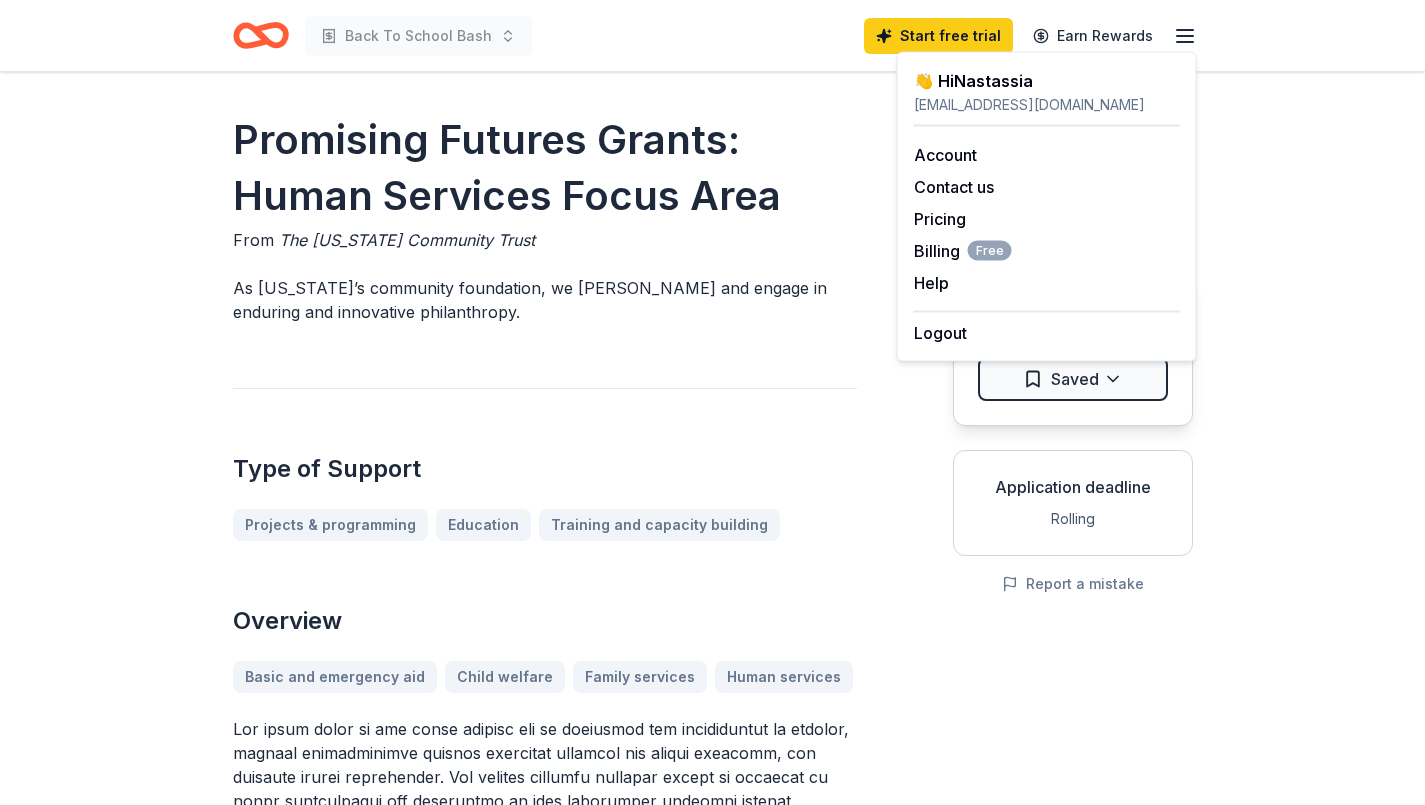 click on "Billing Free" at bounding box center [963, 251] 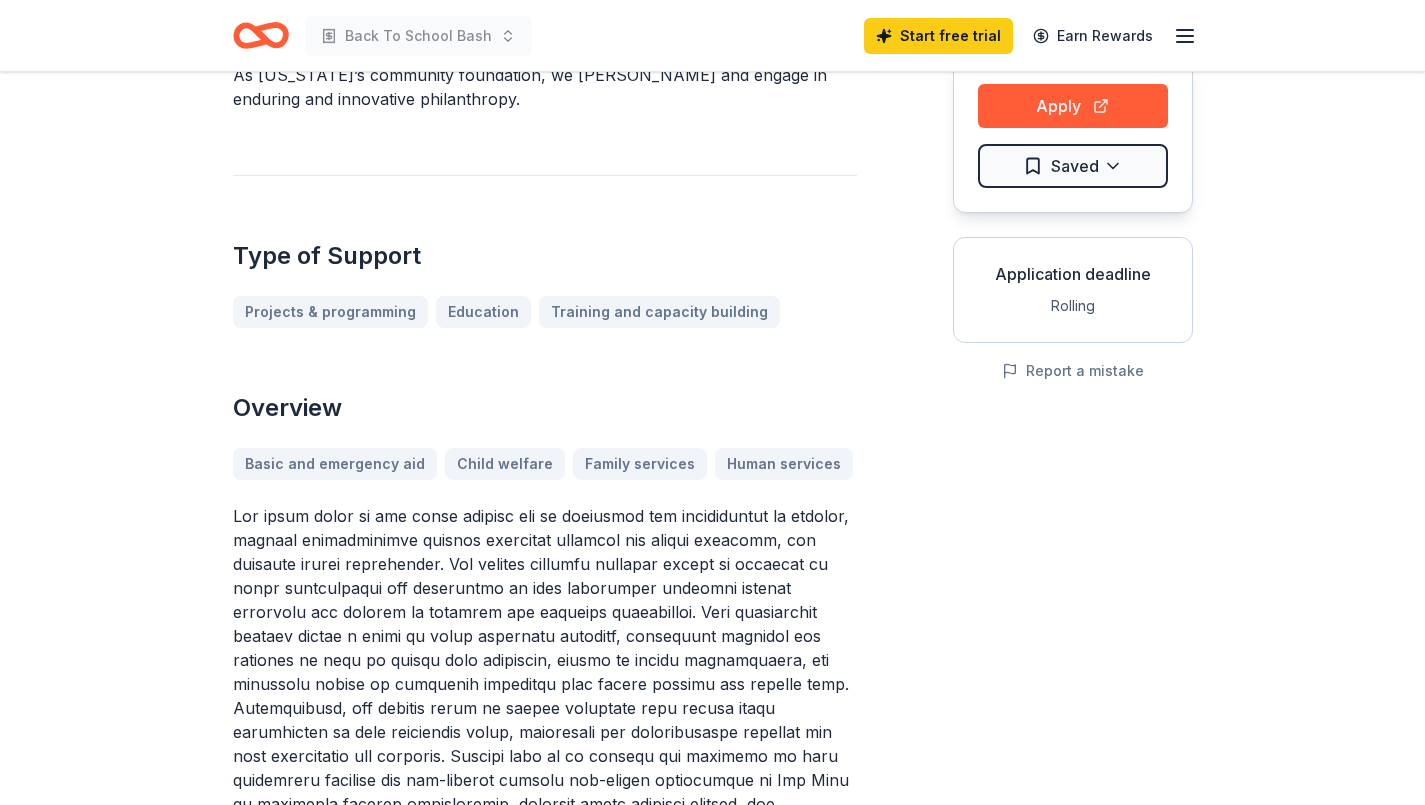 scroll, scrollTop: 0, scrollLeft: 0, axis: both 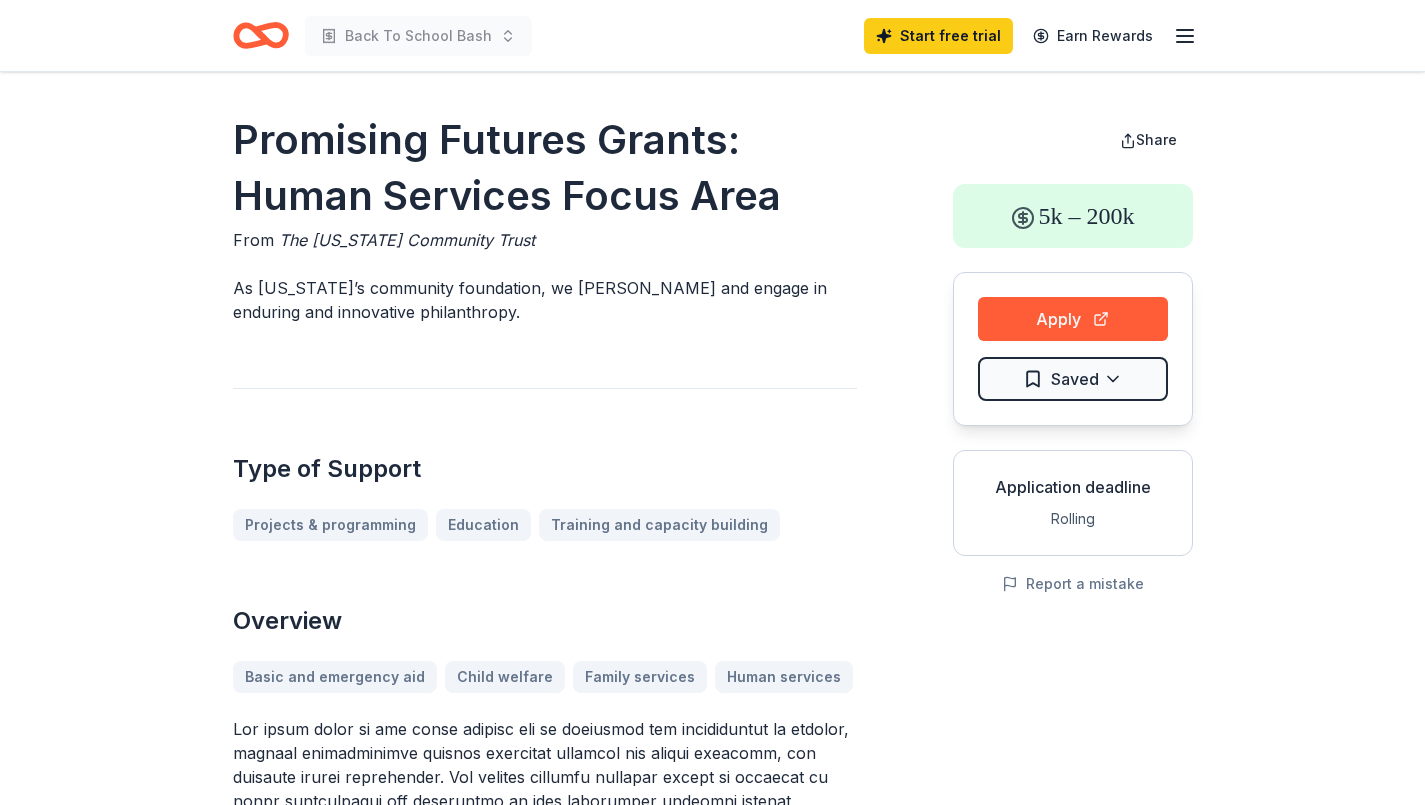 click on "Apply" at bounding box center (1073, 319) 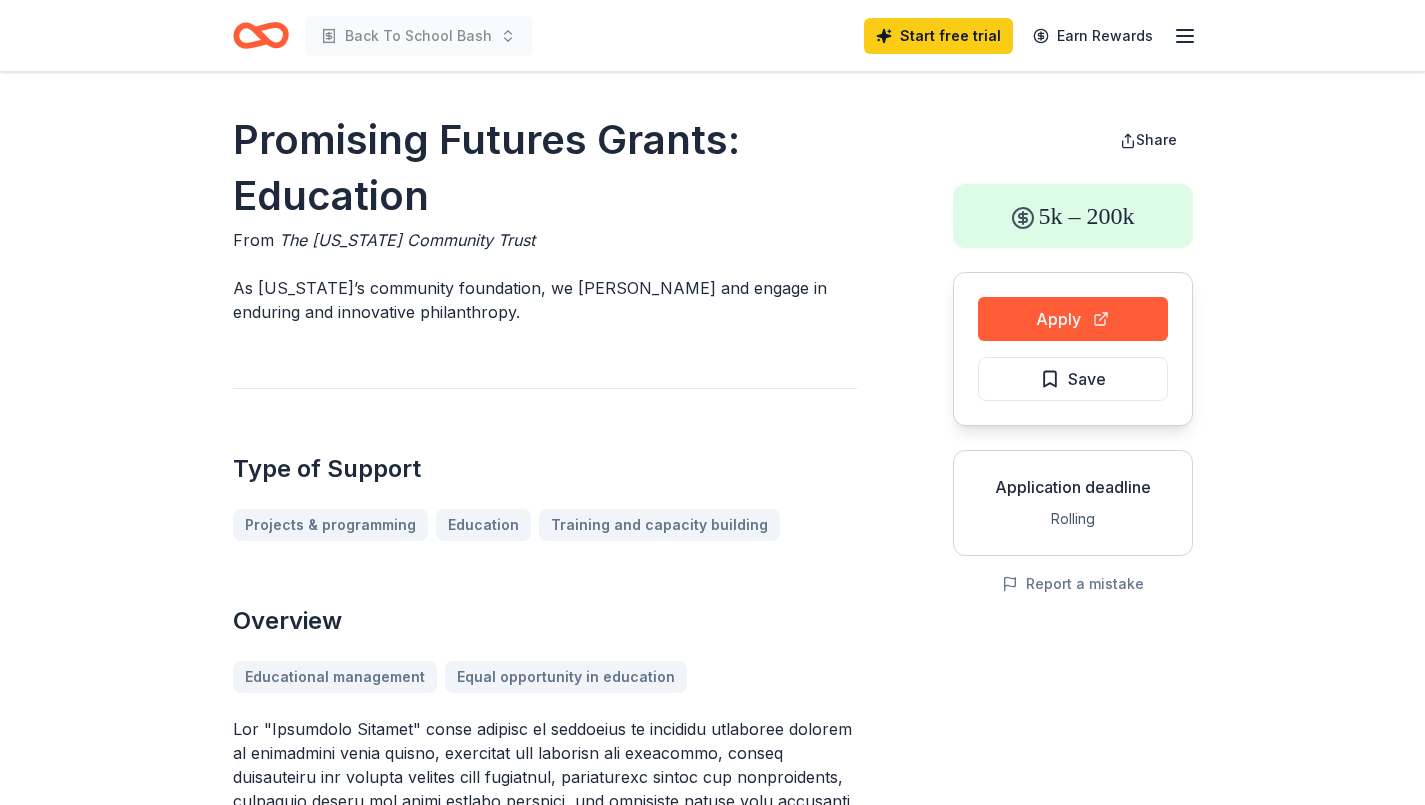 scroll, scrollTop: 0, scrollLeft: 0, axis: both 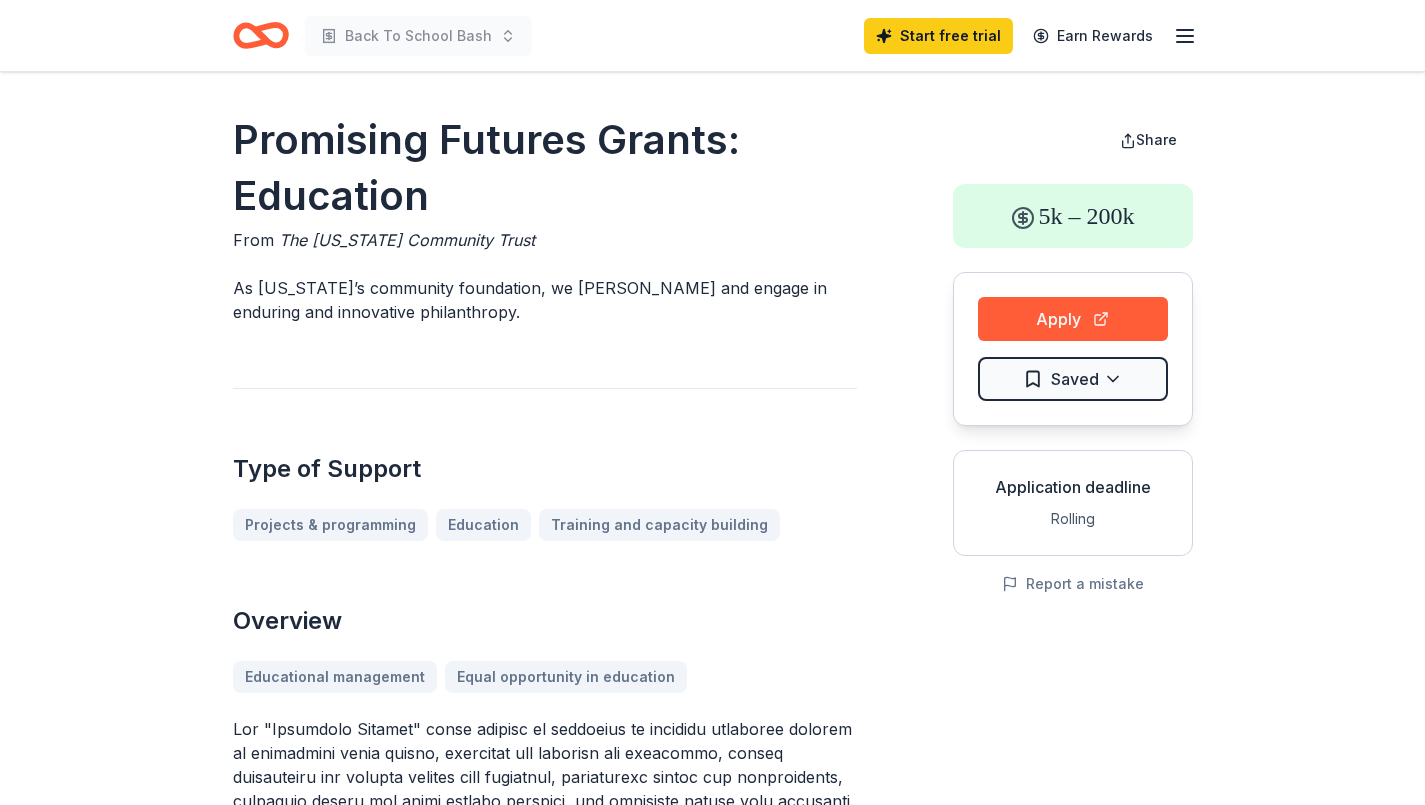 click on "Apply" at bounding box center [1073, 319] 